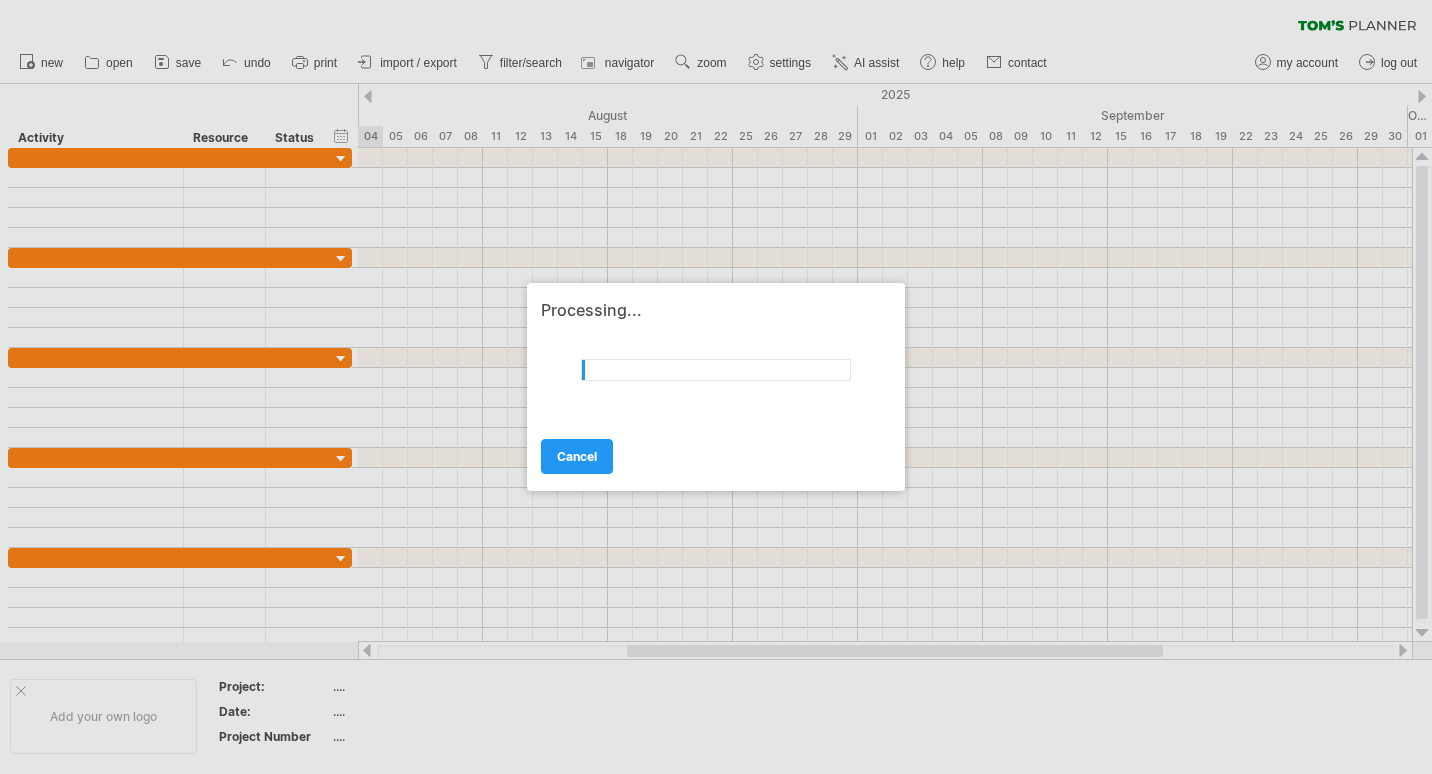 scroll, scrollTop: 0, scrollLeft: 0, axis: both 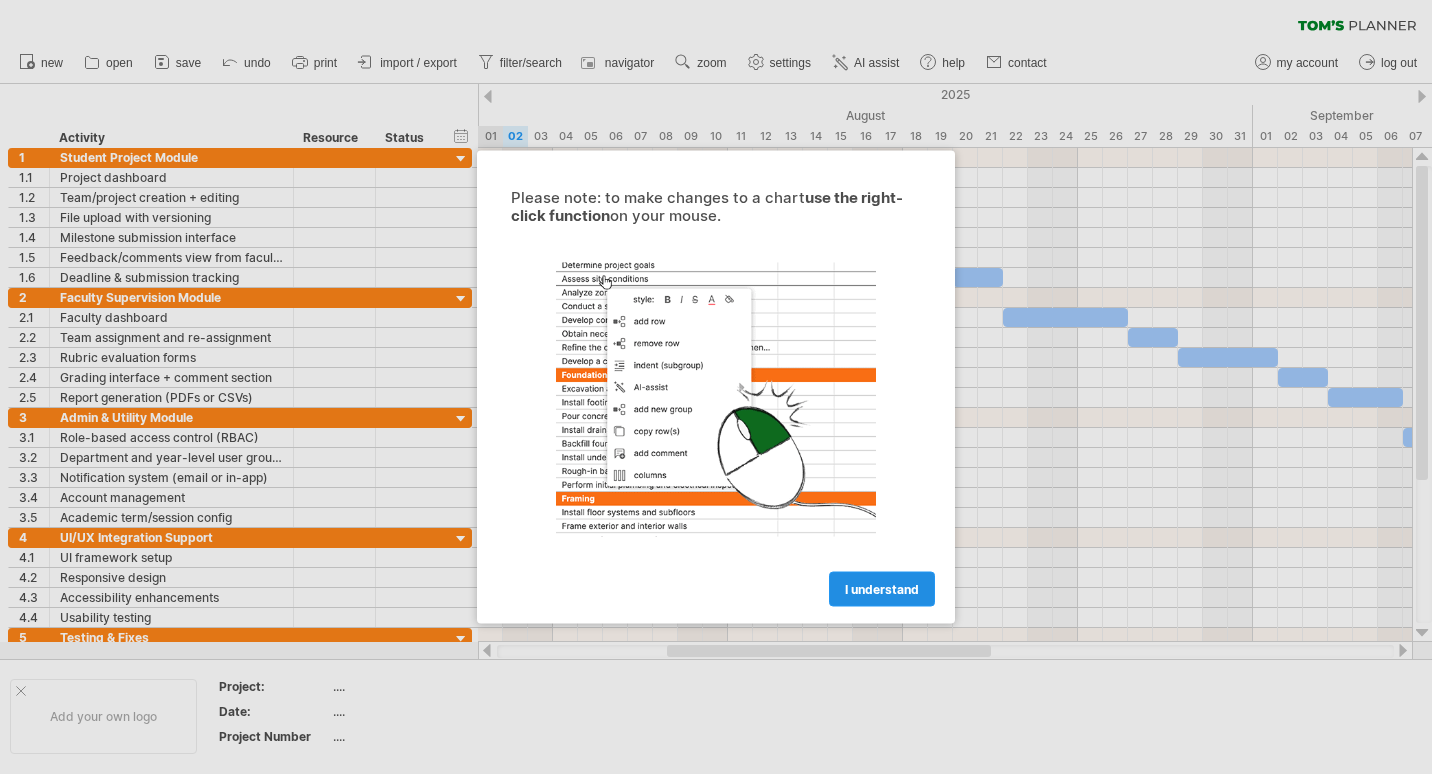 click on "I understand" at bounding box center [882, 589] 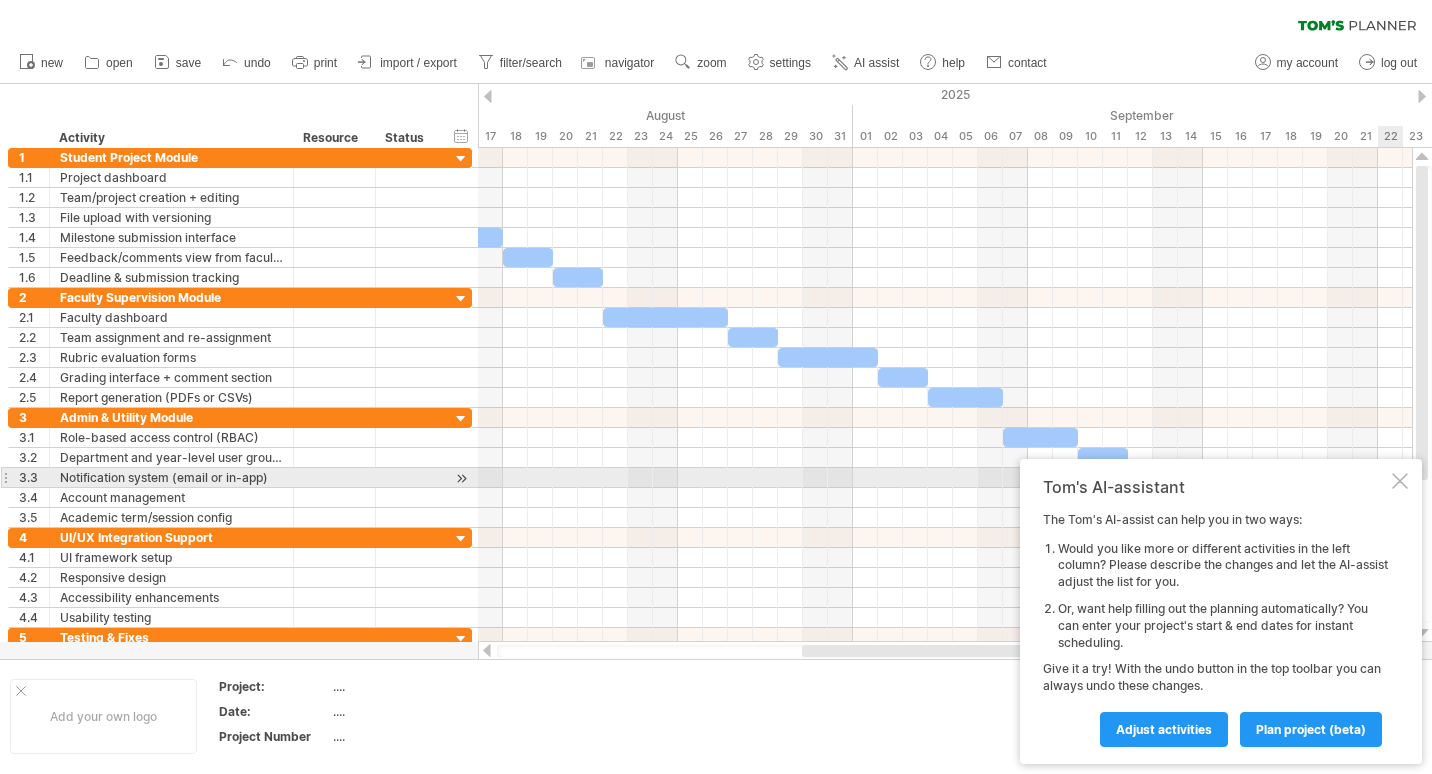click at bounding box center (1400, 481) 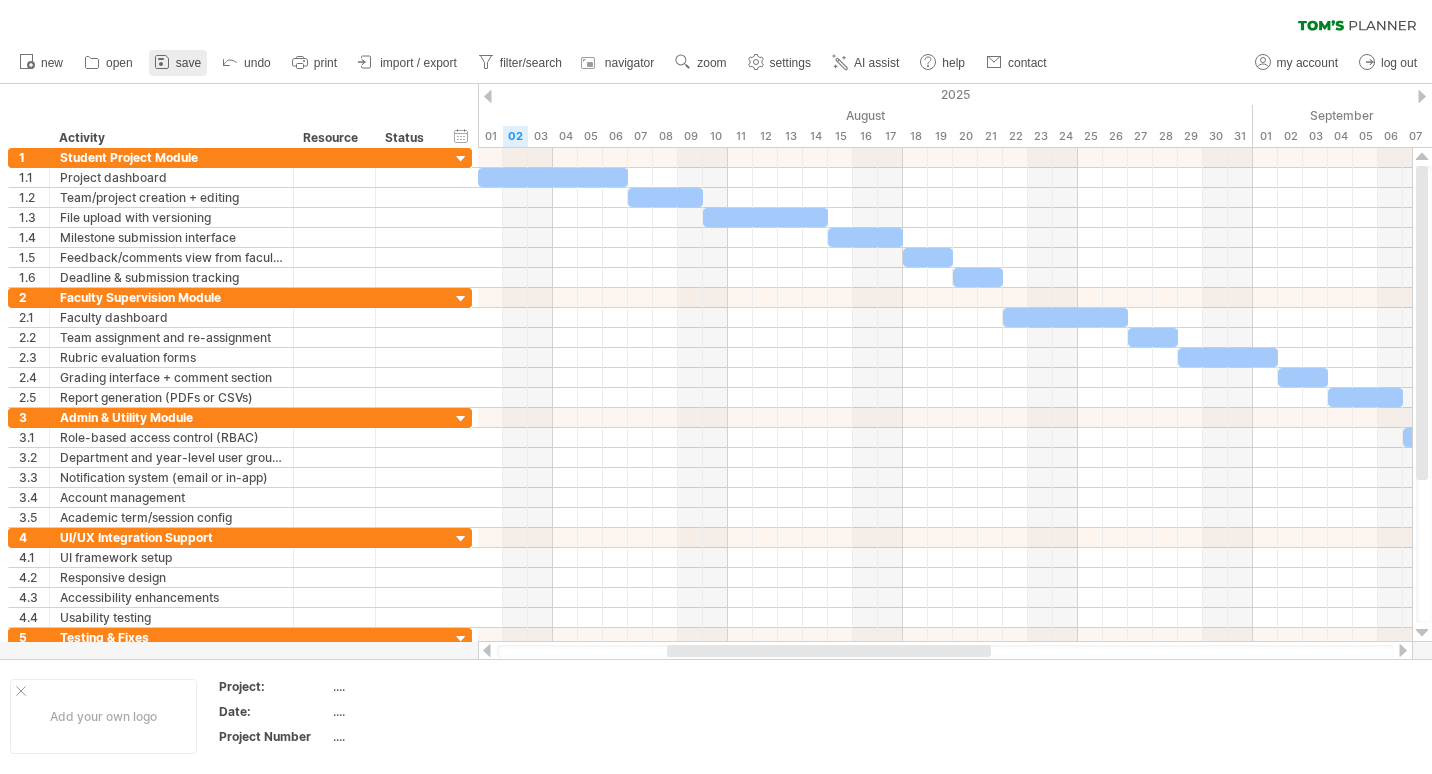 click on "save" at bounding box center [188, 63] 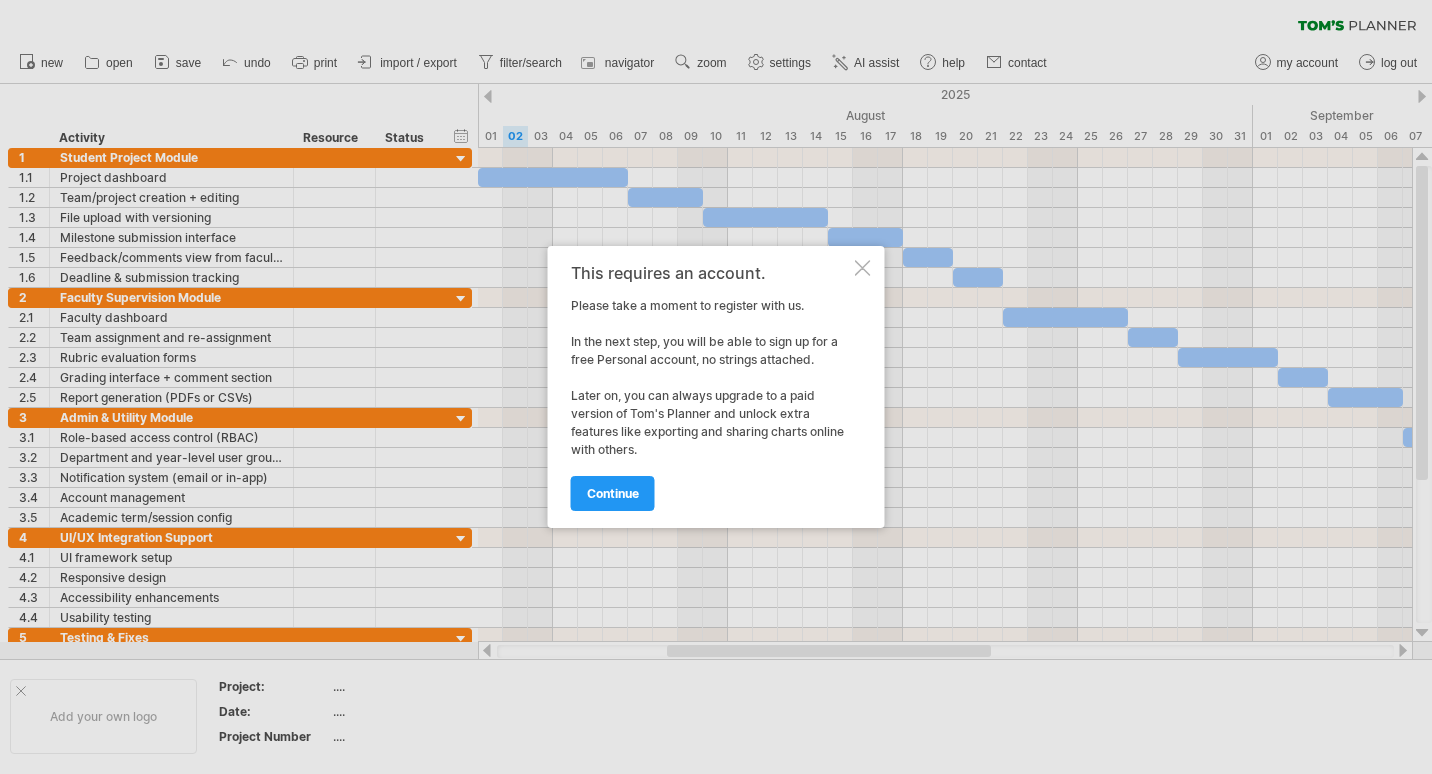 click at bounding box center [863, 268] 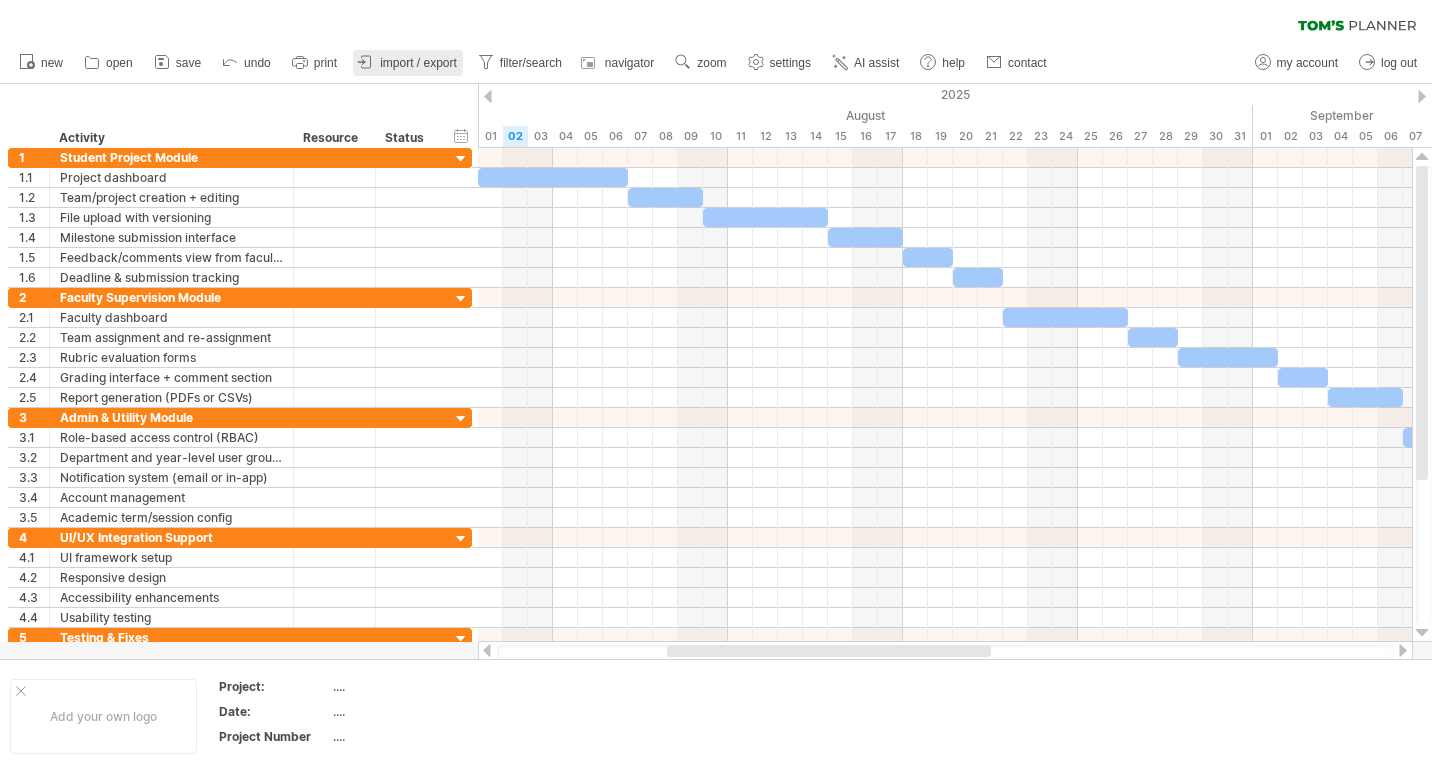 click on "import / export" at bounding box center [418, 63] 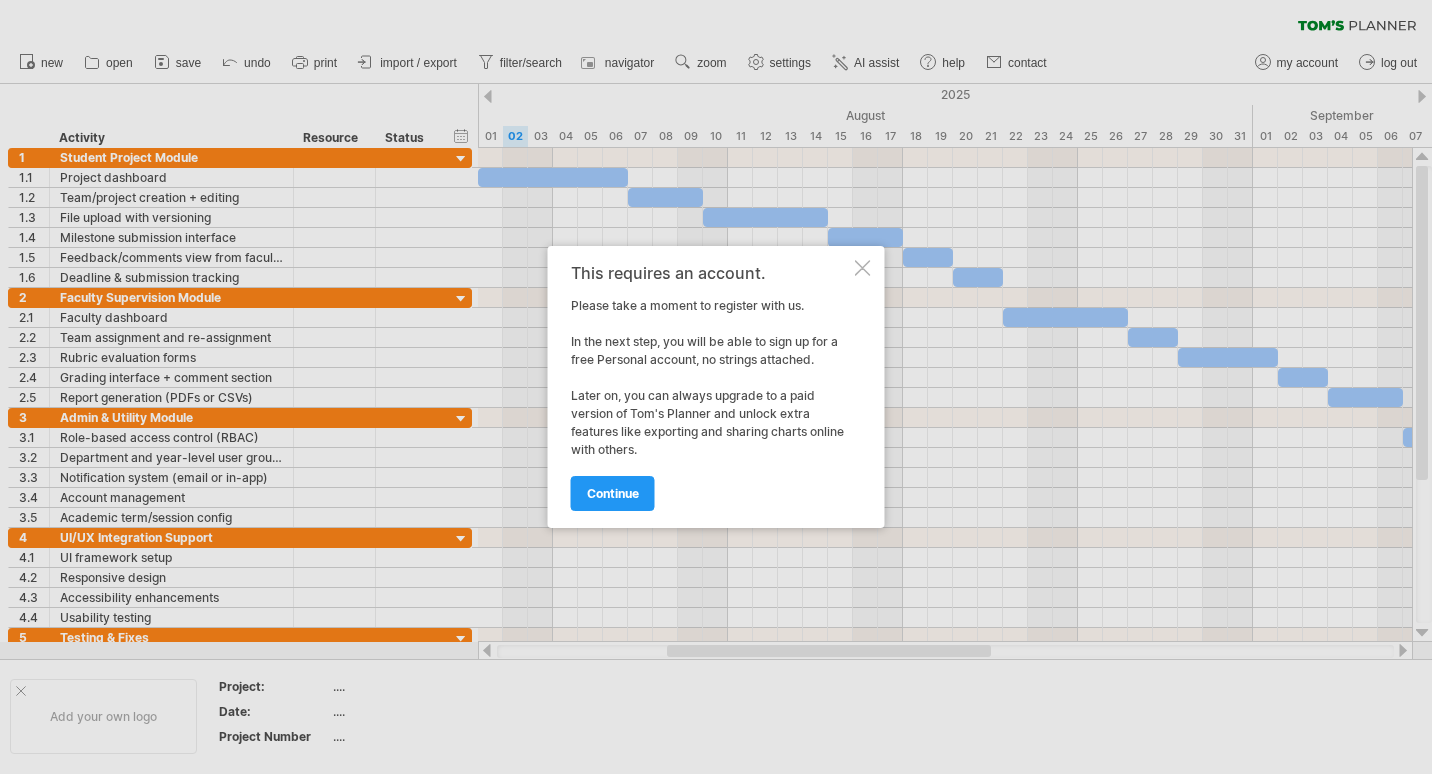 click at bounding box center [863, 268] 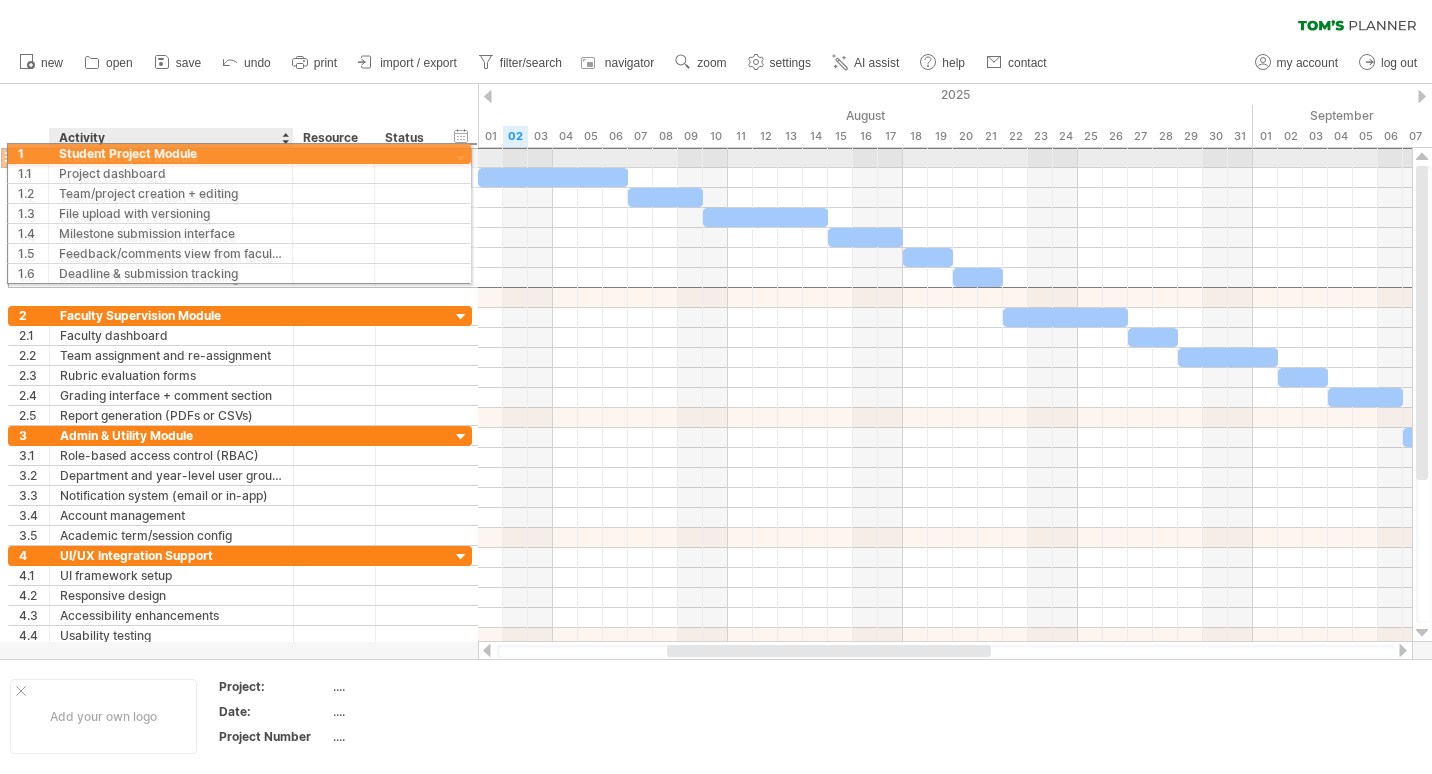 drag, startPoint x: 80, startPoint y: 155, endPoint x: 169, endPoint y: 150, distance: 89.140335 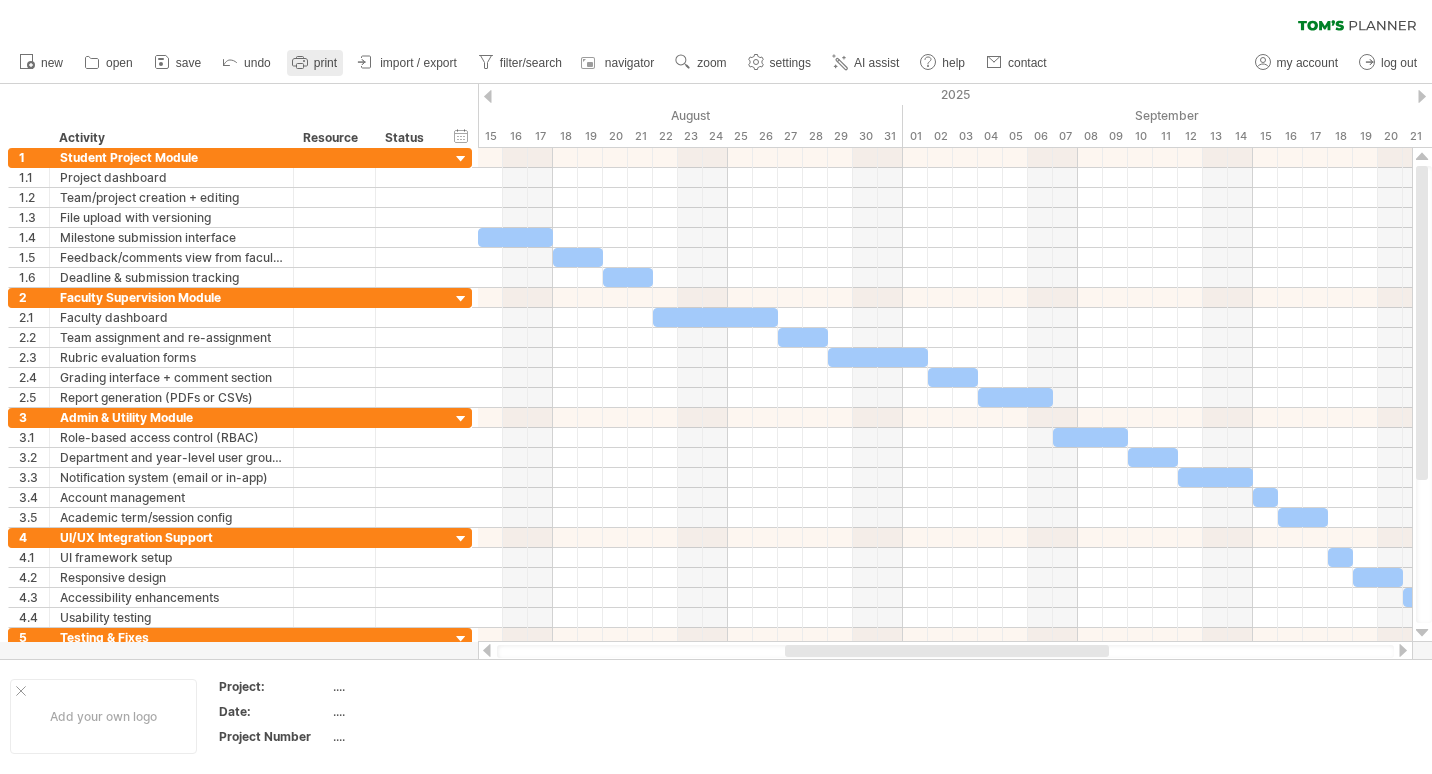 click on "print" at bounding box center (315, 63) 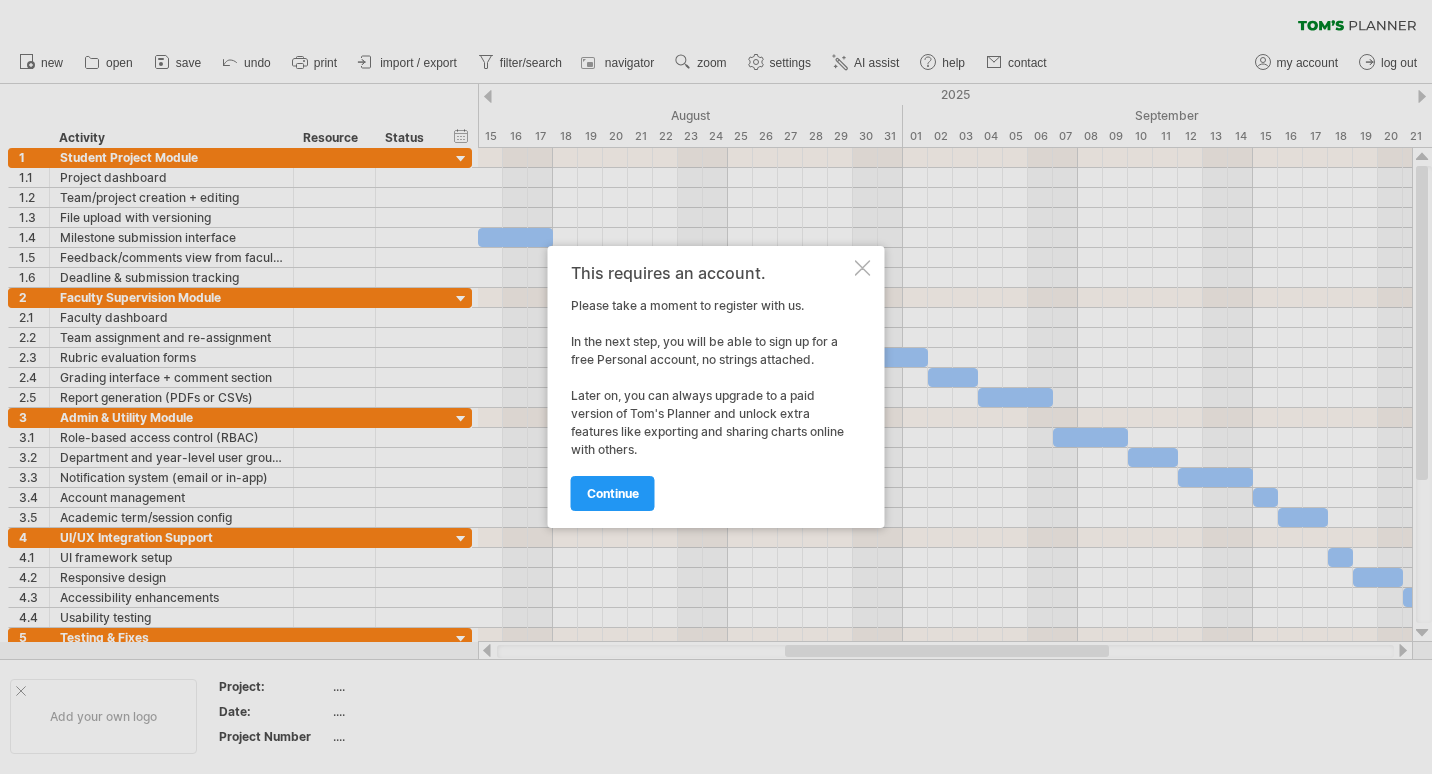 click on "This requires an account." at bounding box center [711, 273] 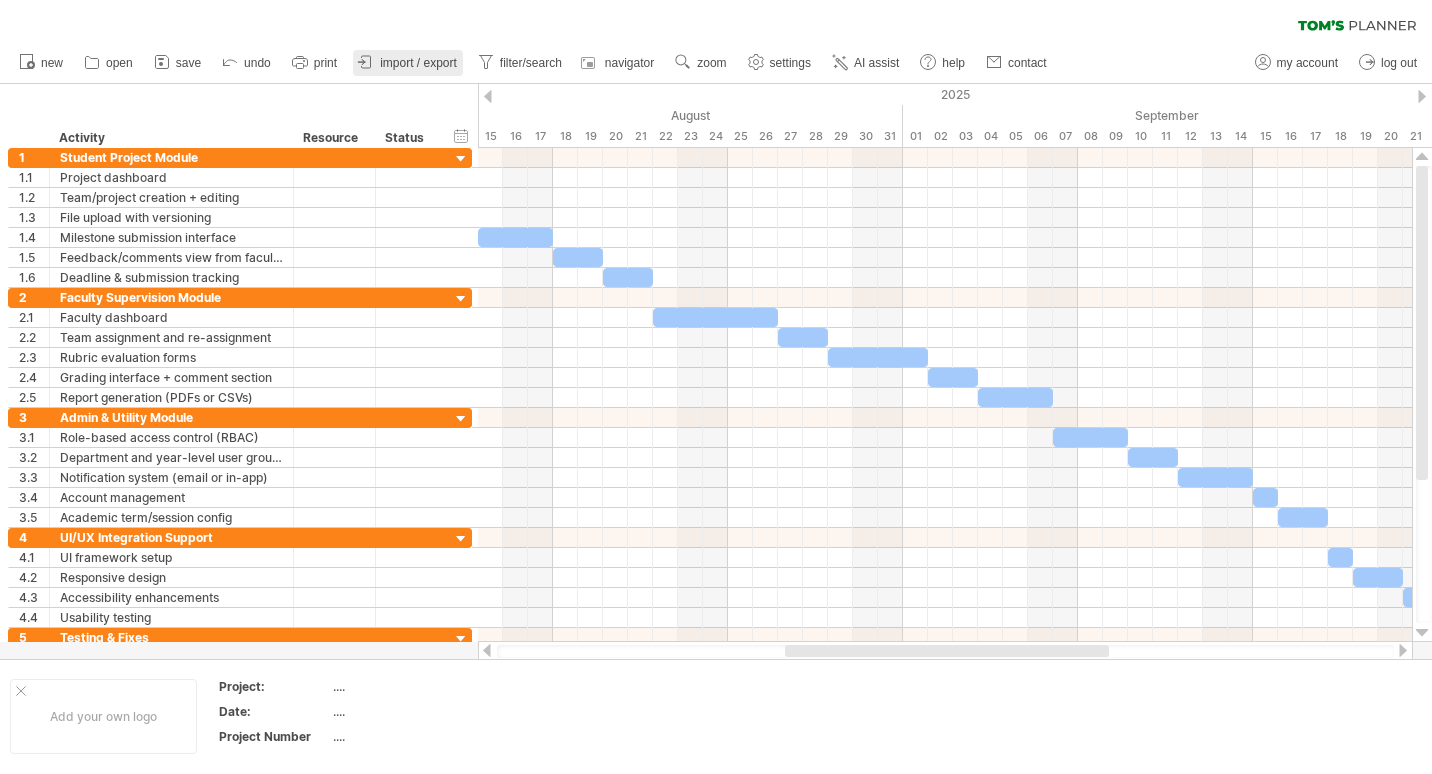 click on "import / export" at bounding box center (408, 63) 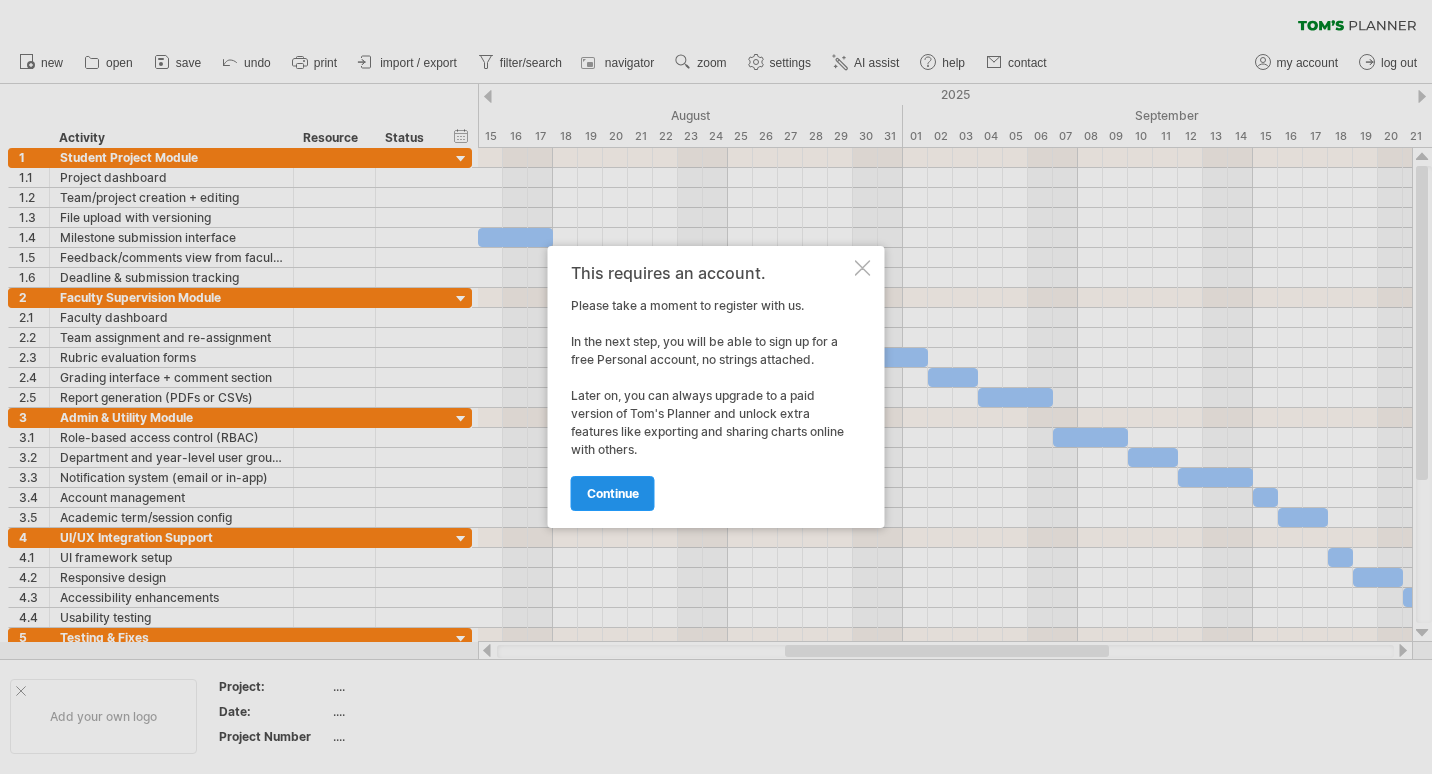 click on "continue" at bounding box center [613, 493] 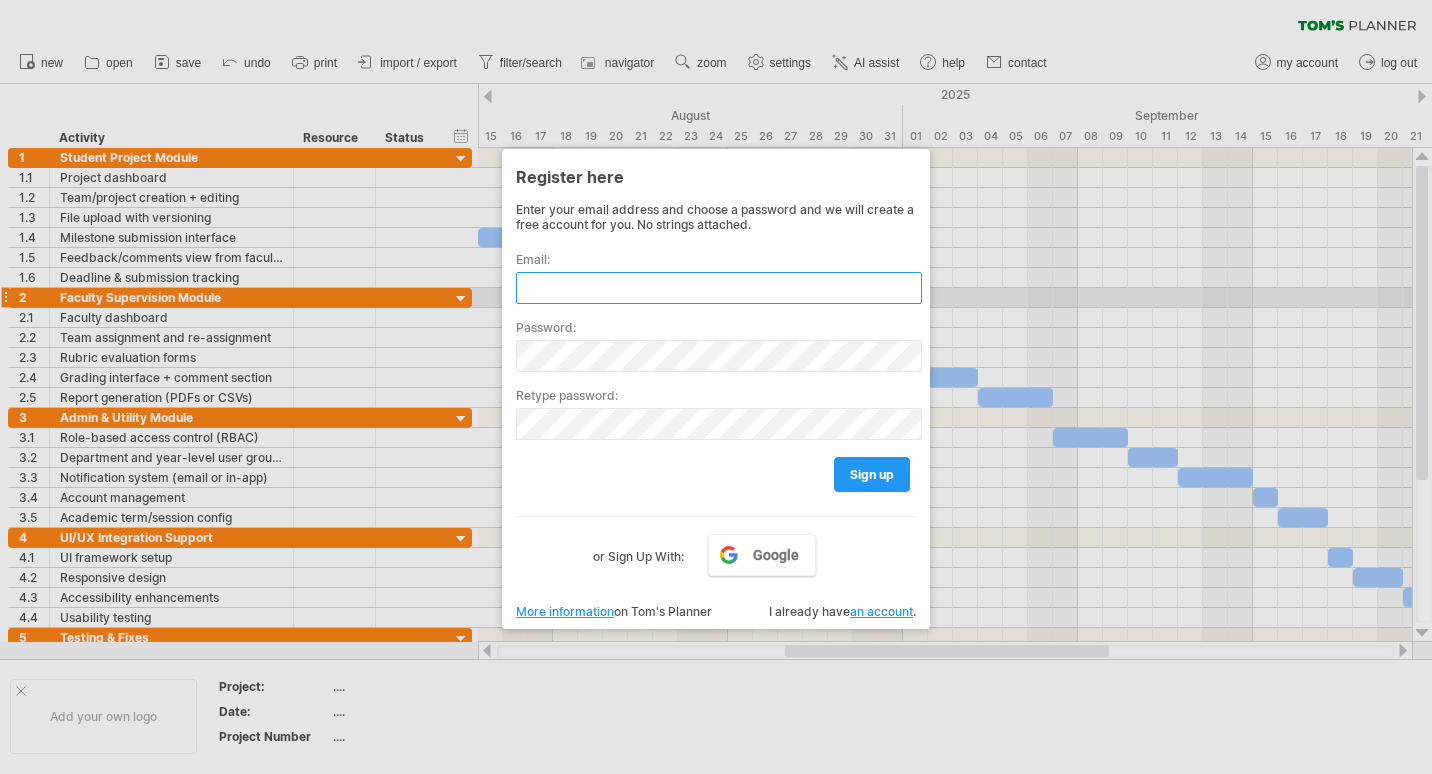 click at bounding box center [719, 288] 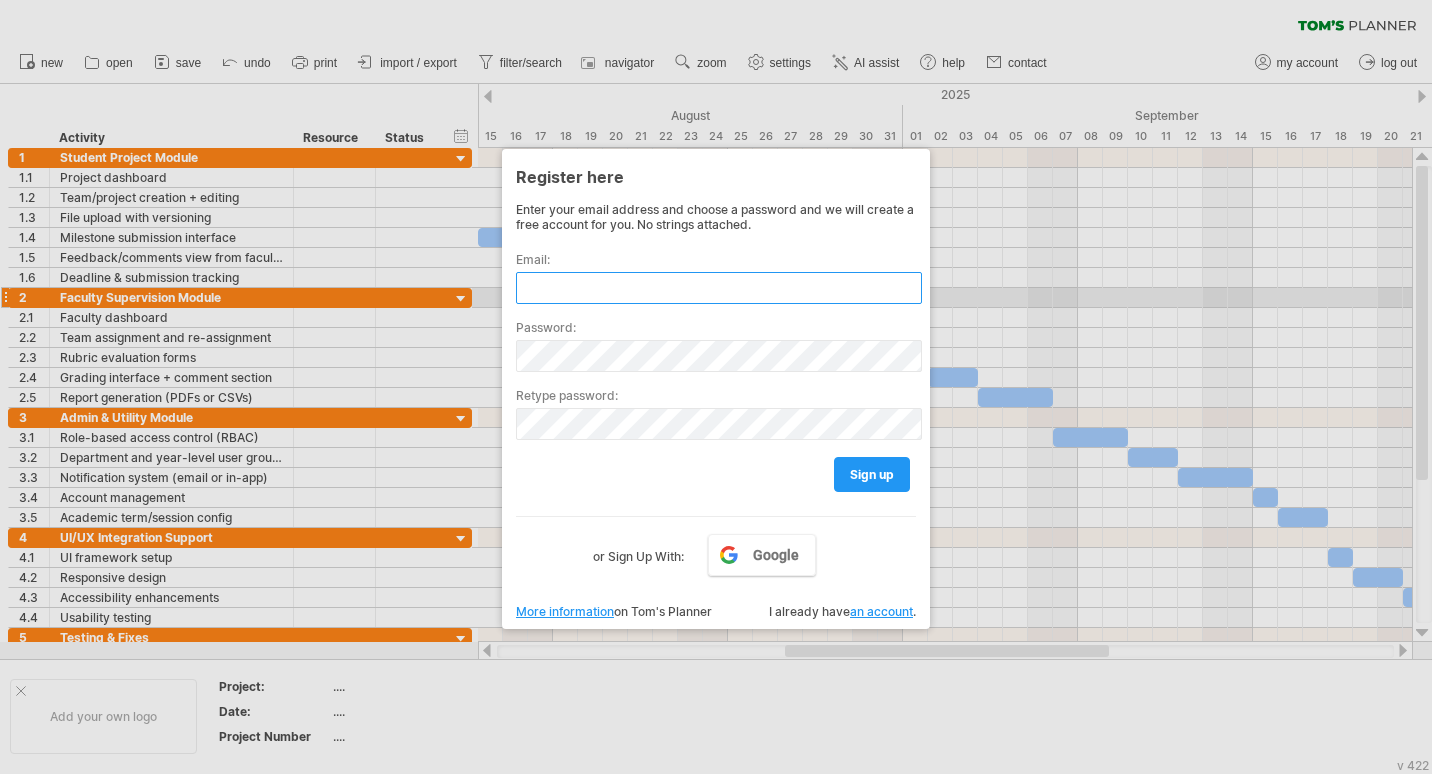 paste on "**********" 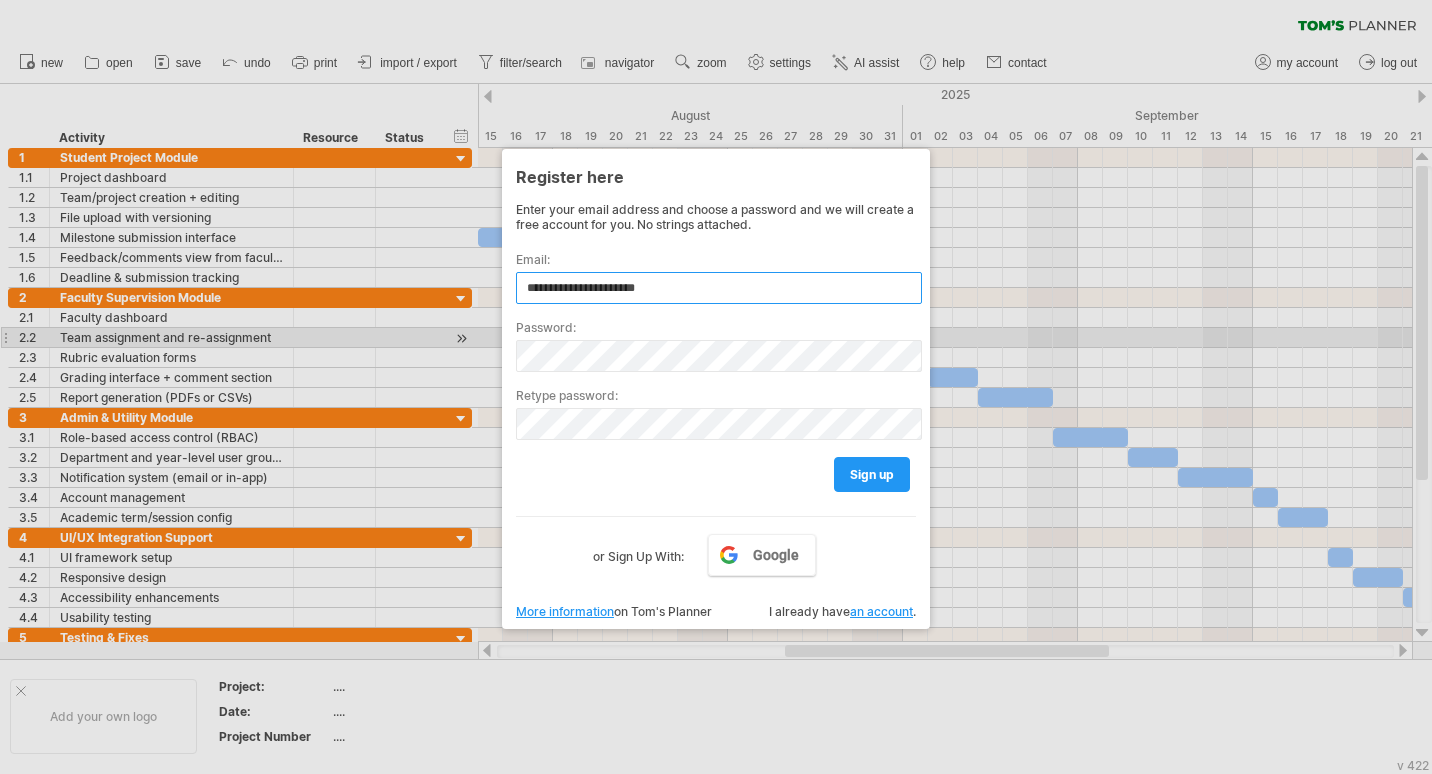 type on "**********" 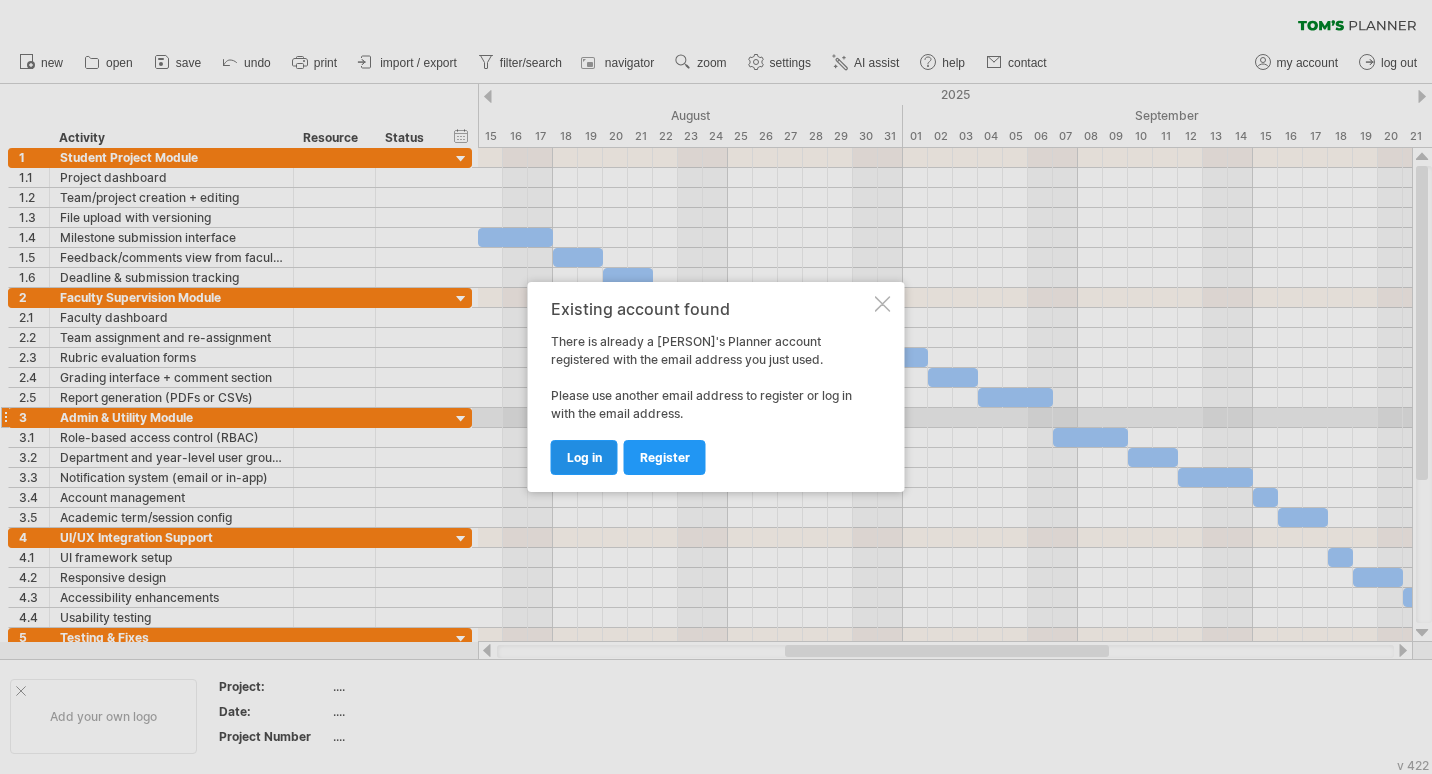 click on "log in" at bounding box center [584, 457] 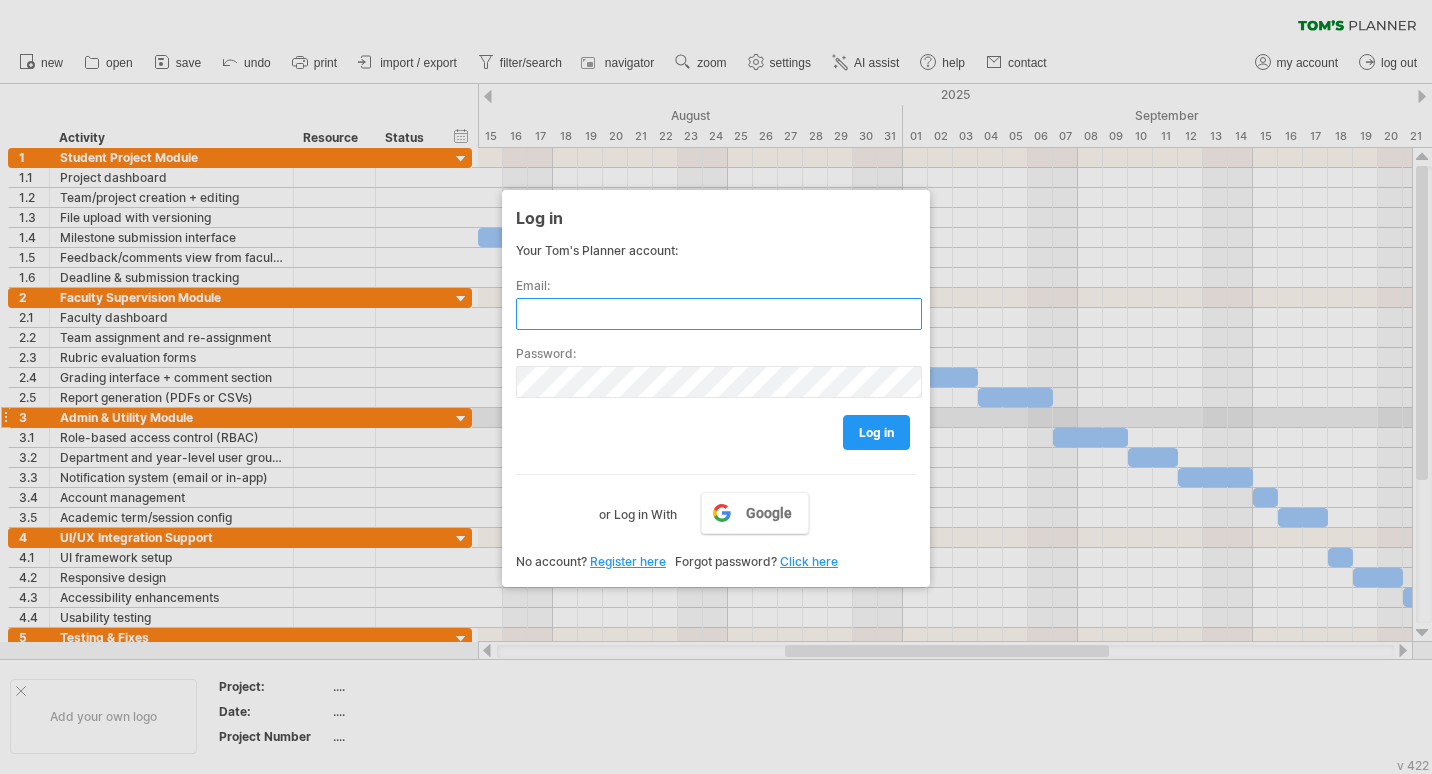 paste on "**********" 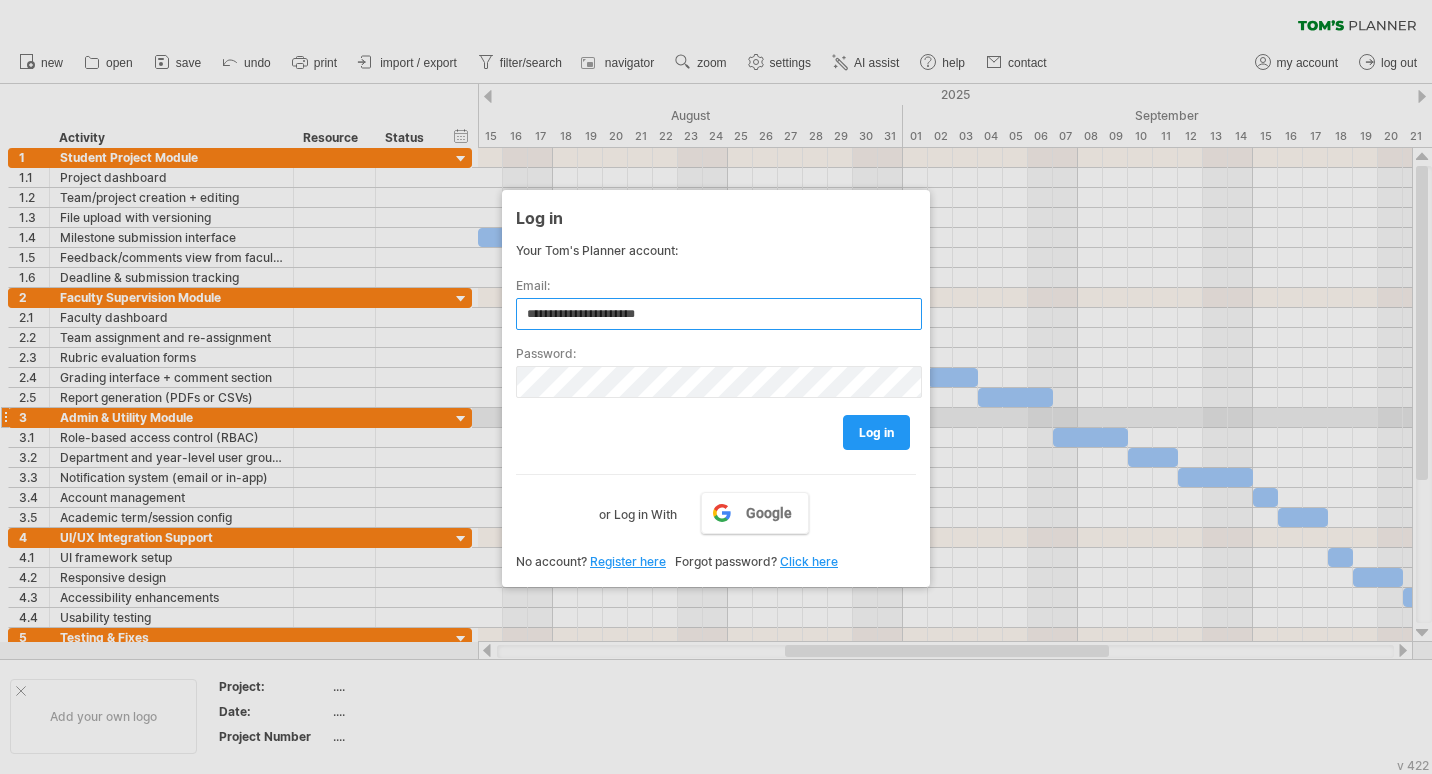 type on "**********" 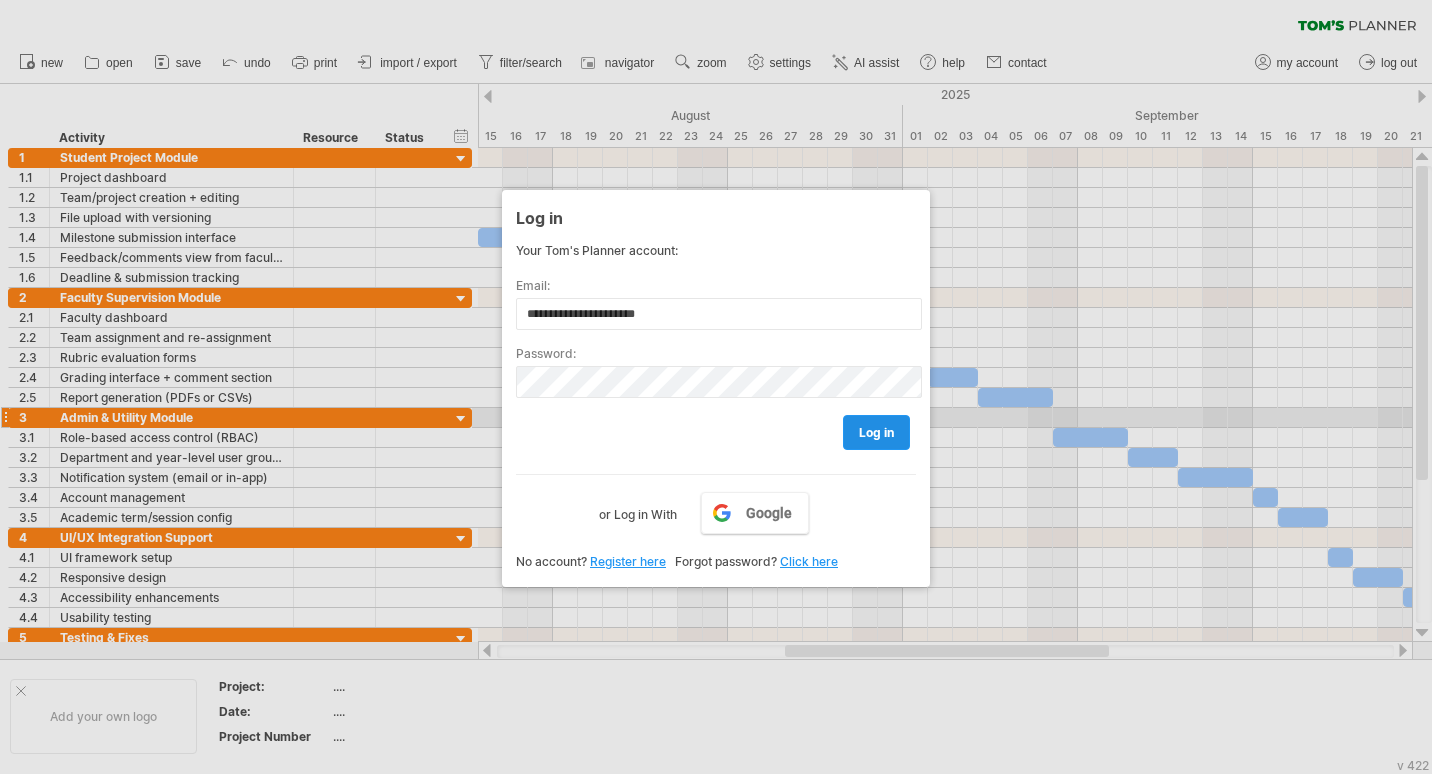 click on "log in" at bounding box center (876, 432) 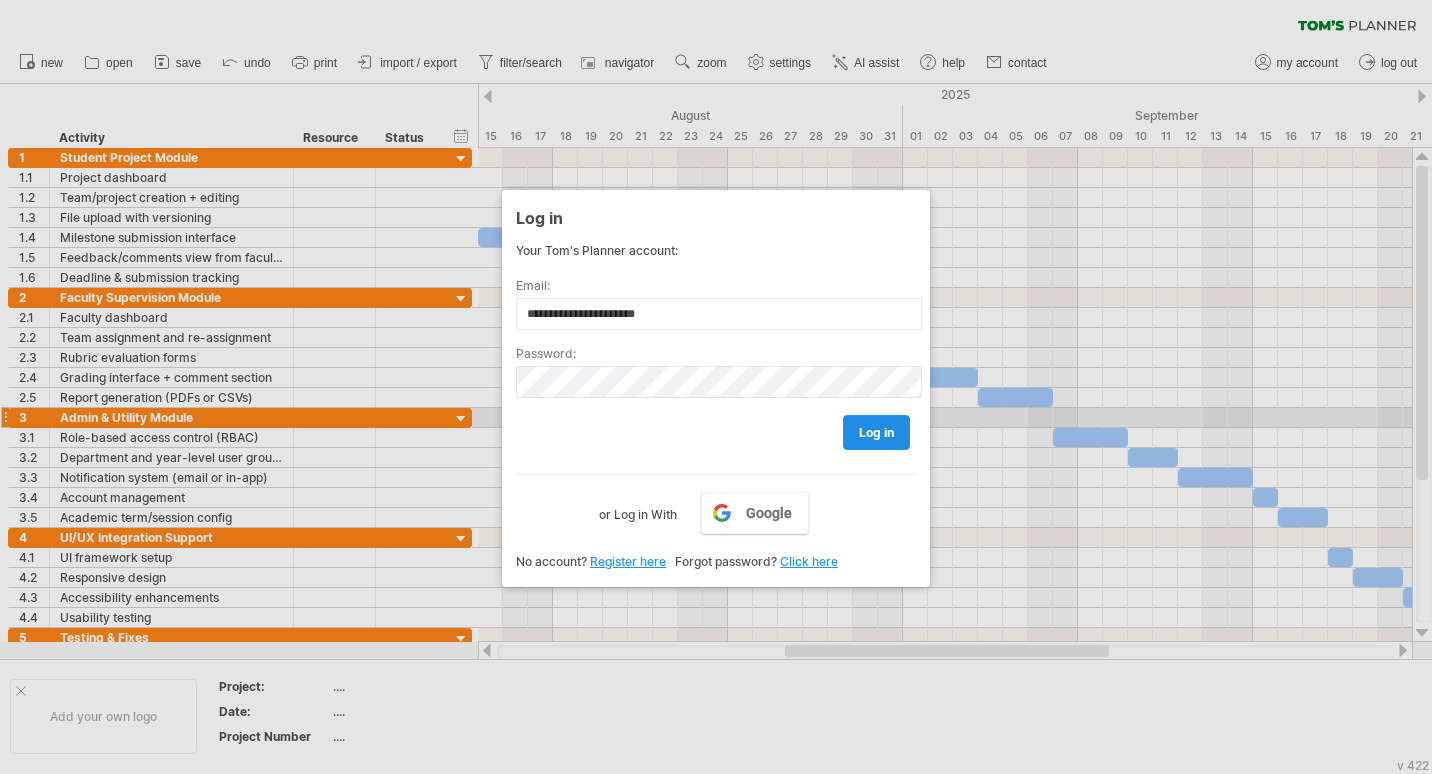 click on "log in" at bounding box center [876, 432] 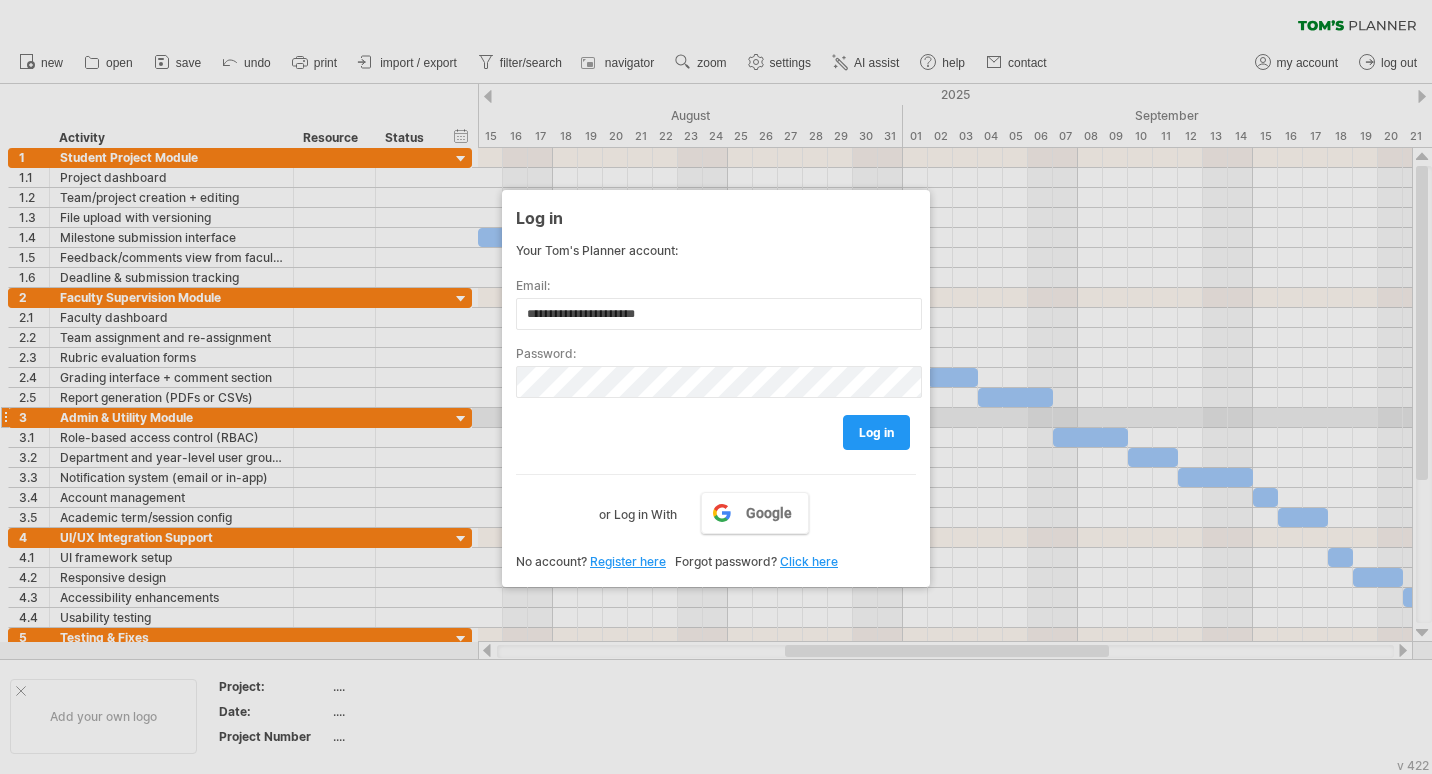 click on "or Log in With" at bounding box center [638, 509] 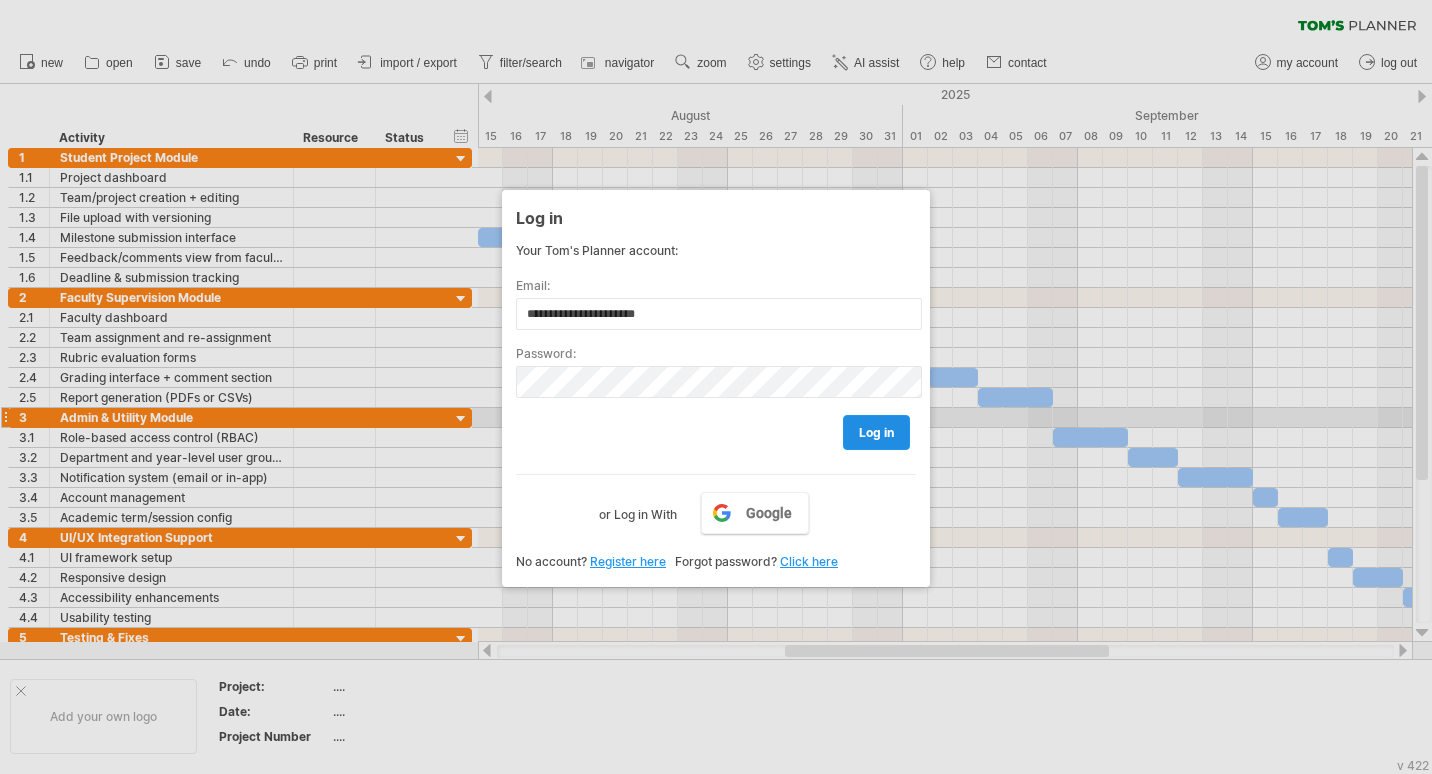 click on "log in" at bounding box center [876, 432] 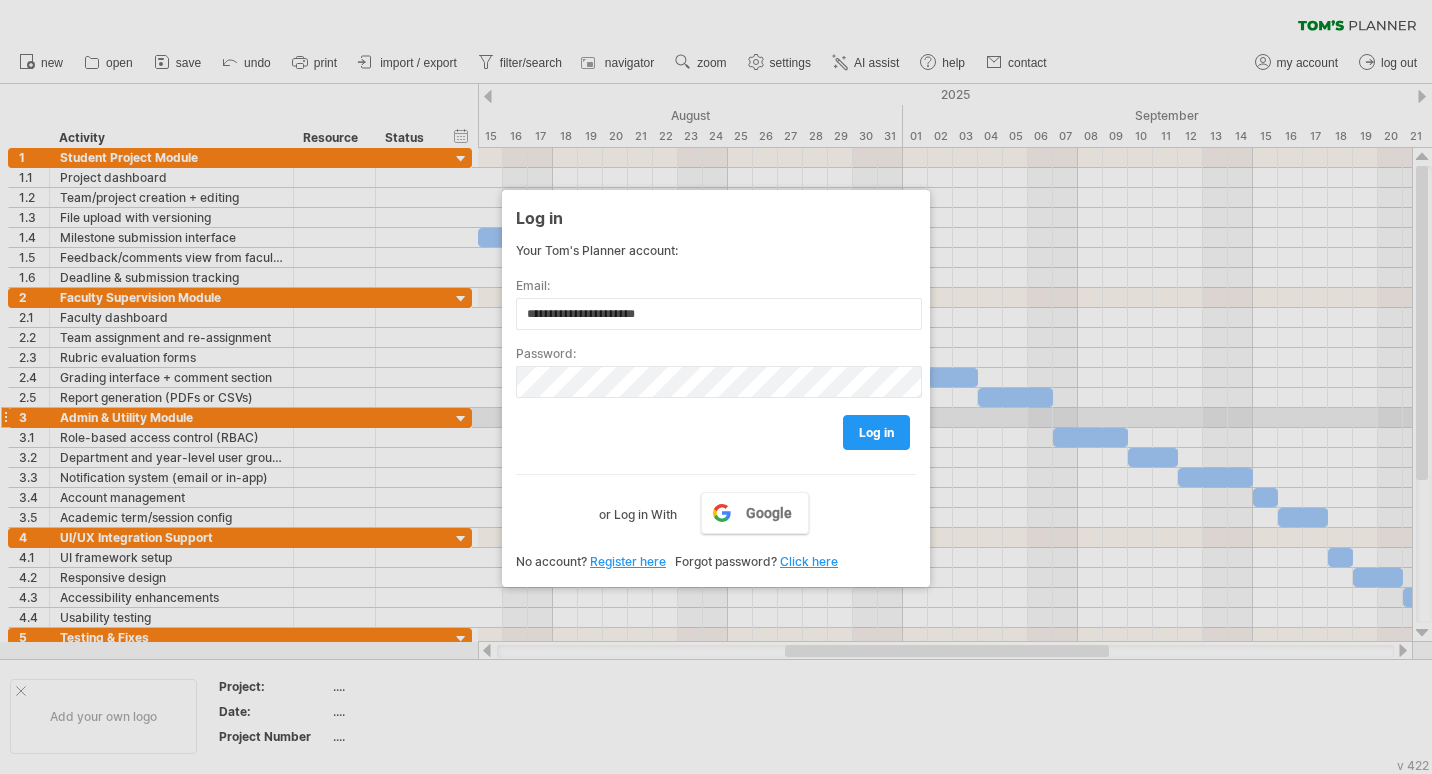 click at bounding box center (716, 387) 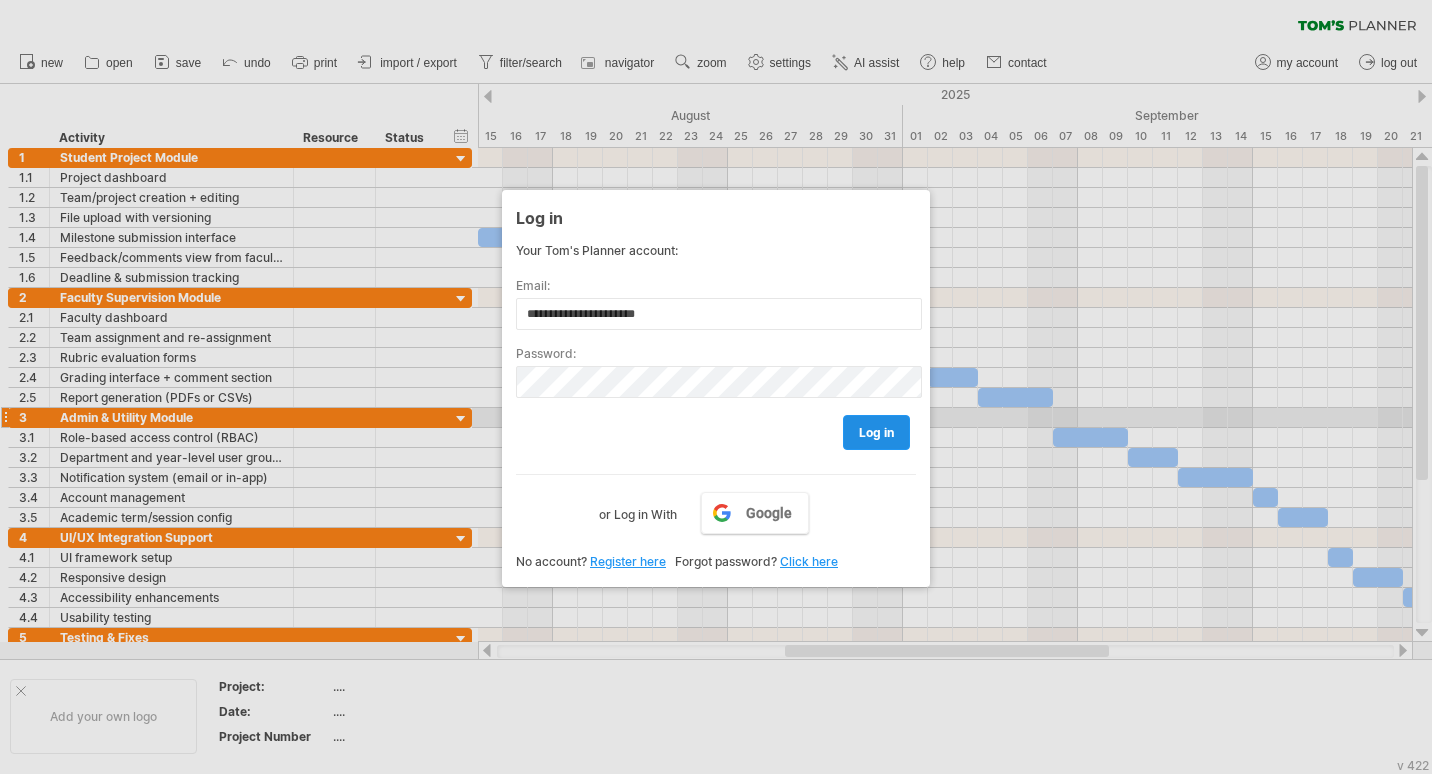click on "log in" at bounding box center [876, 432] 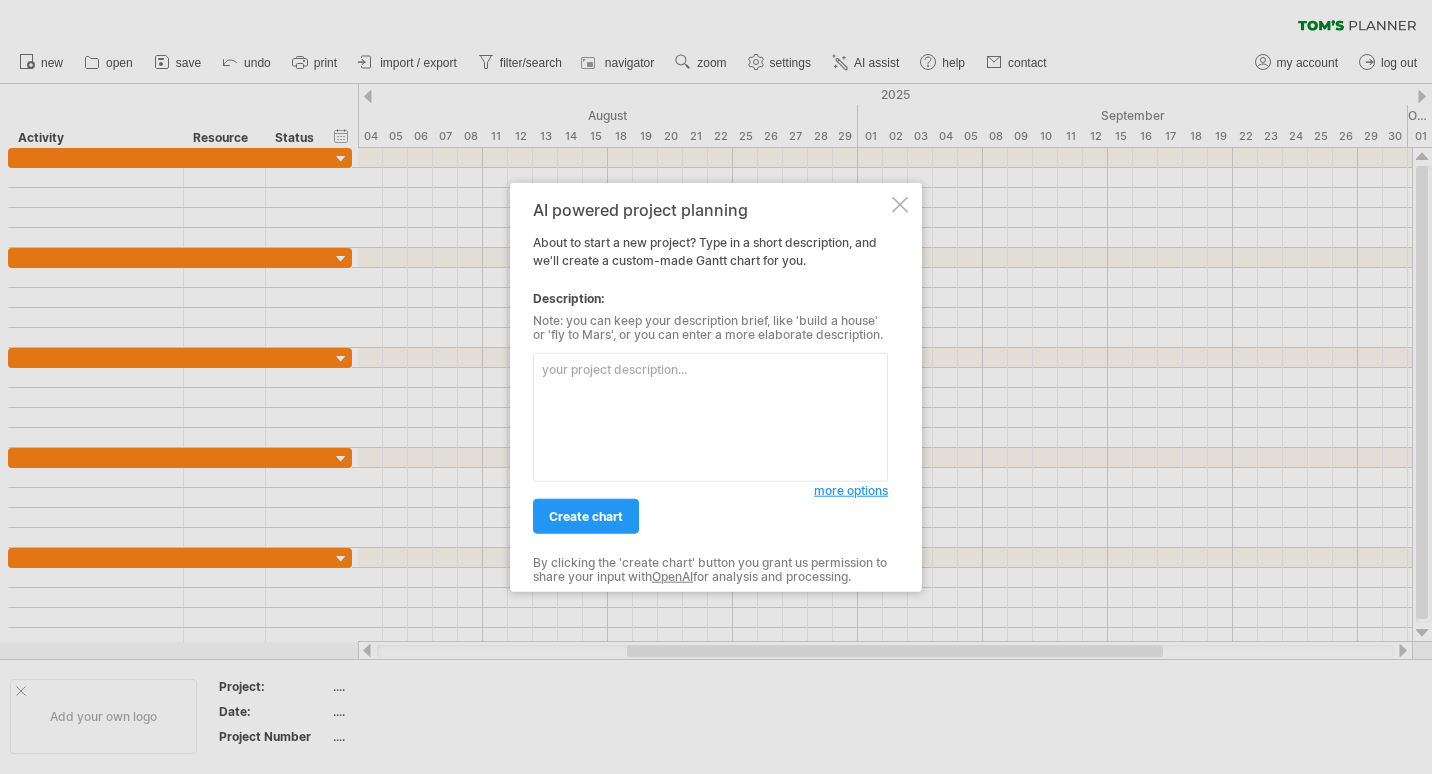 scroll, scrollTop: 0, scrollLeft: 0, axis: both 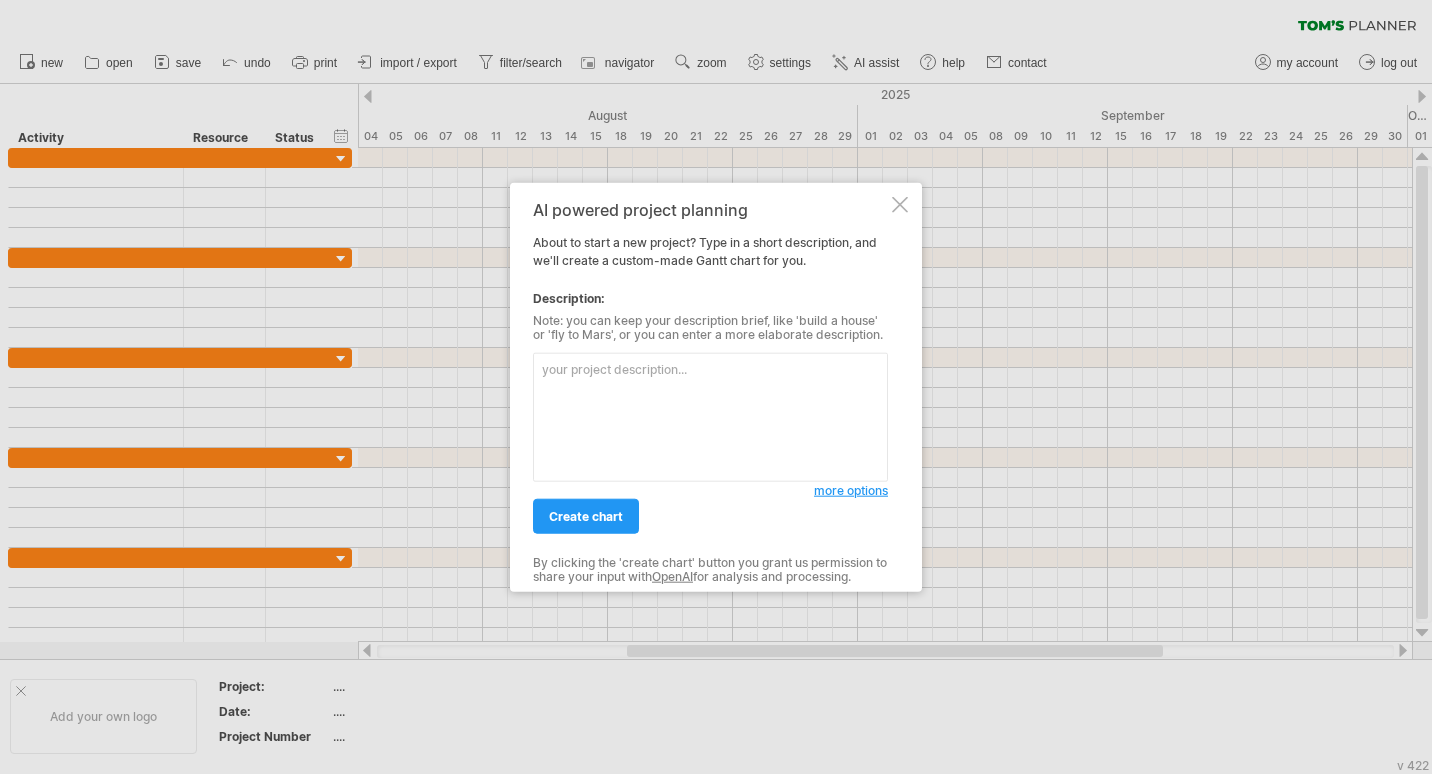 type on "[EMAIL]" 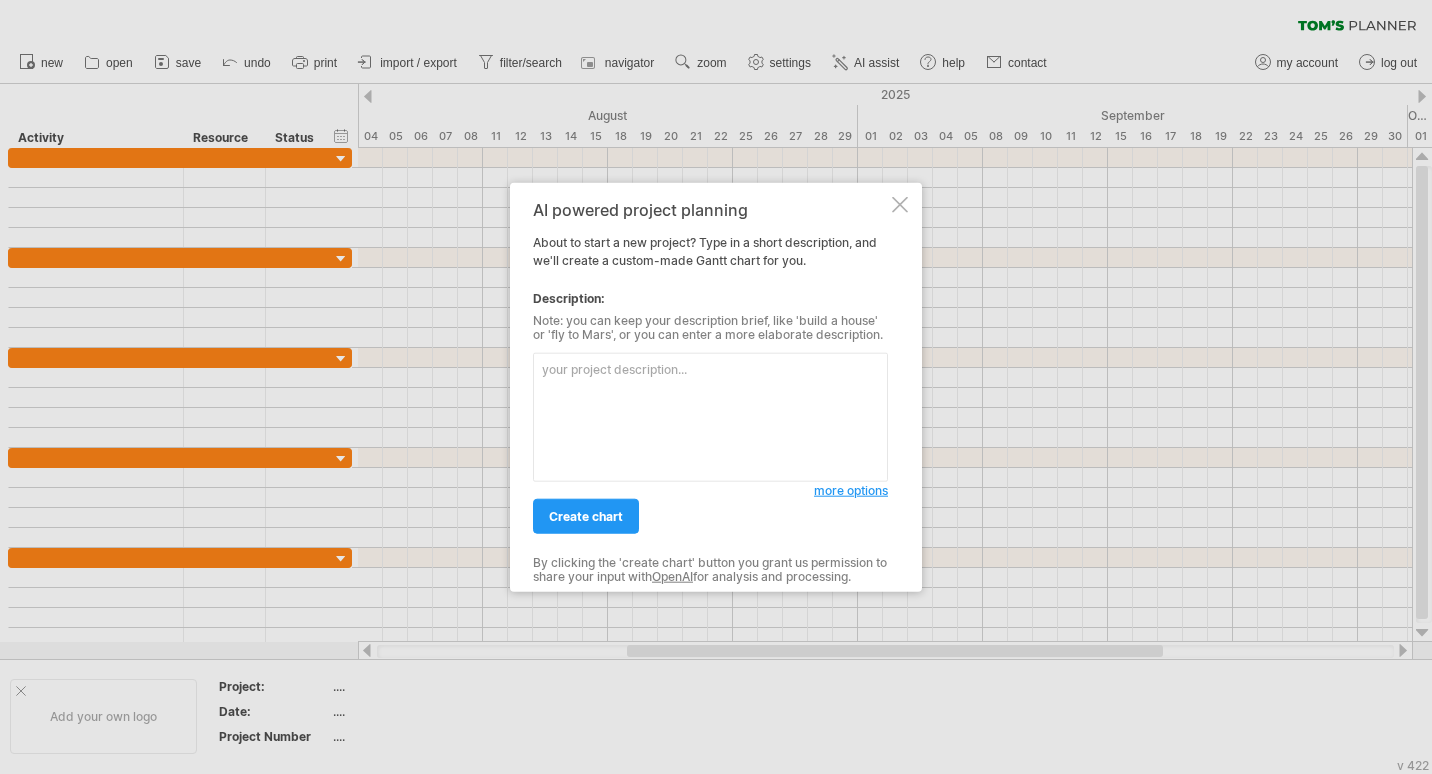 paste on "Module	Submodule	Start Date	End Date	Team-Days
Student Project Module	Project dashboard	[DATE]	[DATE]	4
Team/project creation + editing	[DATE]	[DATE]	3
File upload with versioning	[DATE]	[DATE]	5
Milestone submission interface	[DATE]	[DATE]	3
Feedback/comments view from faculty	[DATE]	[DATE]	2.4
Deadline & submission tracking	[DATE]	[DATE]	2.4
Faculty Supervision Module	Faculty dashboard	[DATE]	[DATE]	4
Team assignment and re-assignment	[DATE]	[DATE]	2
Rubric evaluation forms	[DATE]	[DATE]	3.6
Grading interface + comment section	[DATE]	[DATE]	2
Report generation (PDFs or CSVs)	[DATE]	[DATE]	3
Admin & Utility Module	Role-based access control (RBAC)	[DATE]	[DATE]	3
Department and year-level user grouping	[DATE]	[DATE]	2
Notification system (email or in-app)	[DATE]	[DATE]	3
Account management	[DATE]	[DATE]	1.2
Academic term/session config	[DATE]	[DATE]	2
UI/UX Integration Support	UI framework setup	[DATE]	[DATE]..." 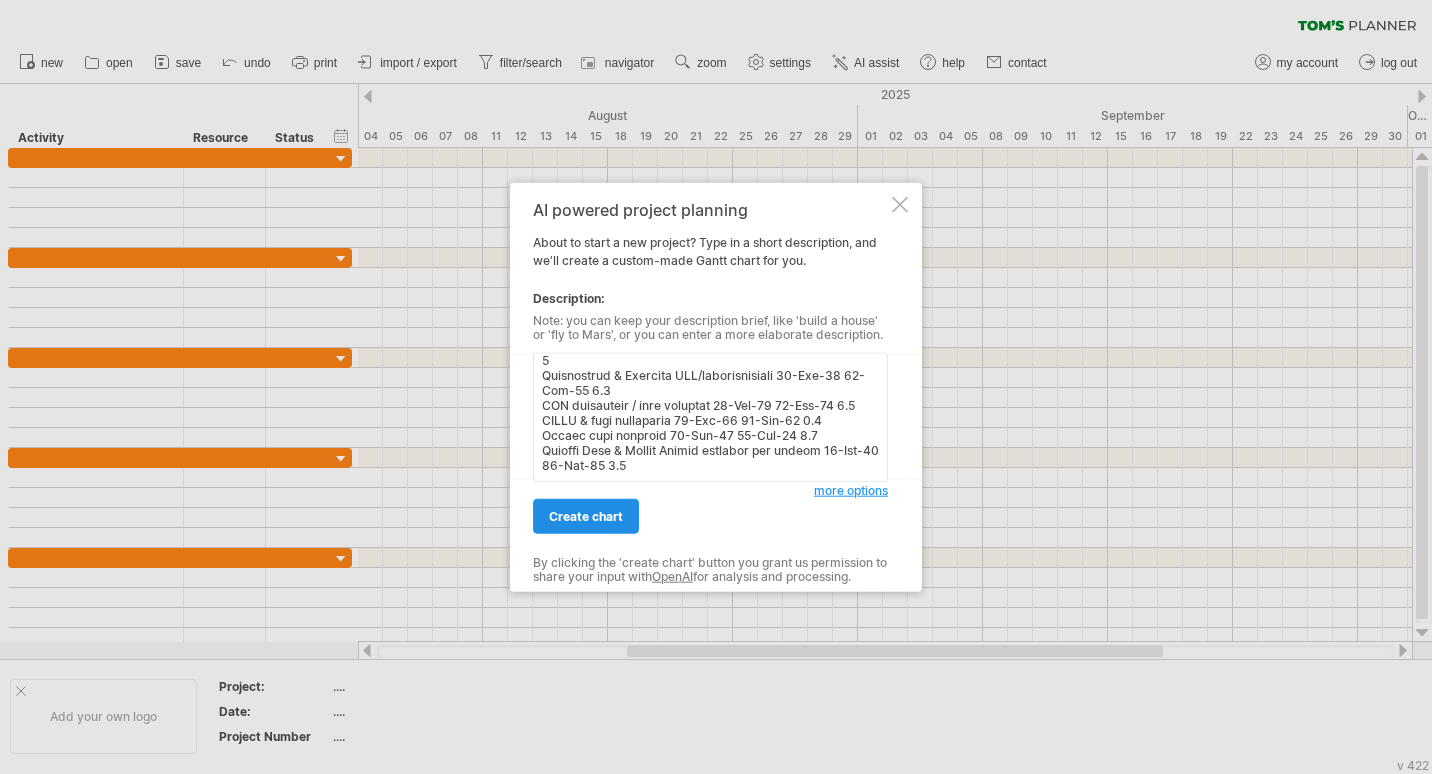 scroll, scrollTop: 541, scrollLeft: 0, axis: vertical 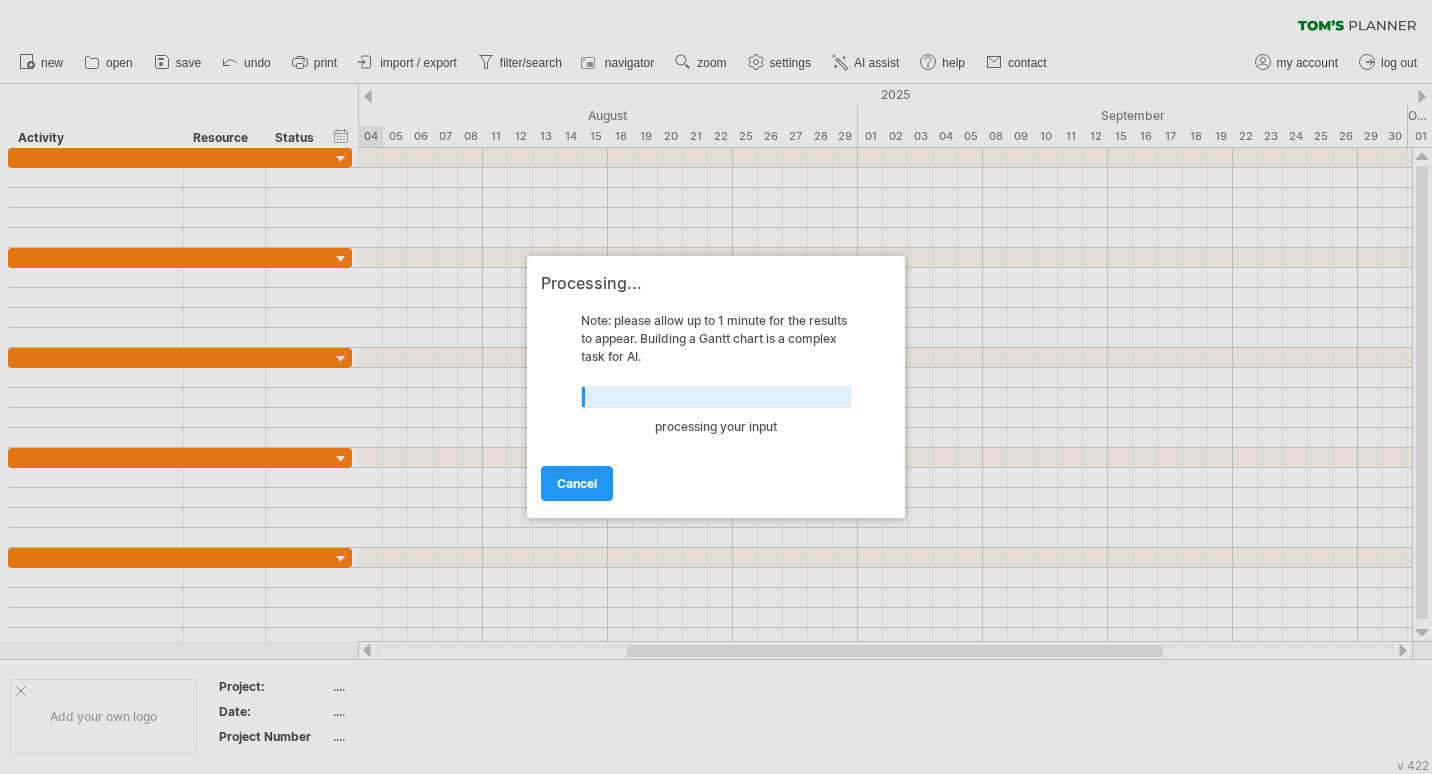 drag, startPoint x: 722, startPoint y: 285, endPoint x: 712, endPoint y: 264, distance: 23.259407 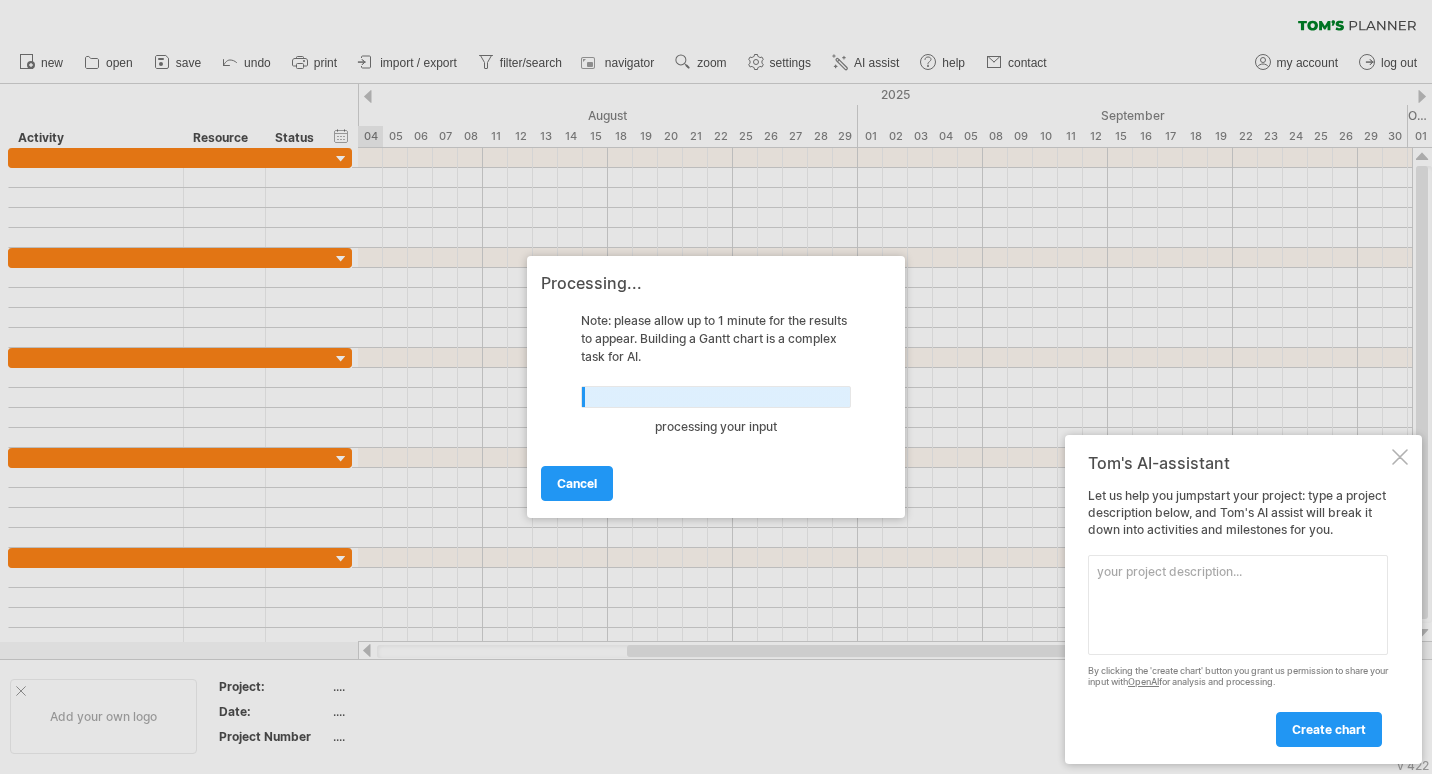click at bounding box center (1400, 457) 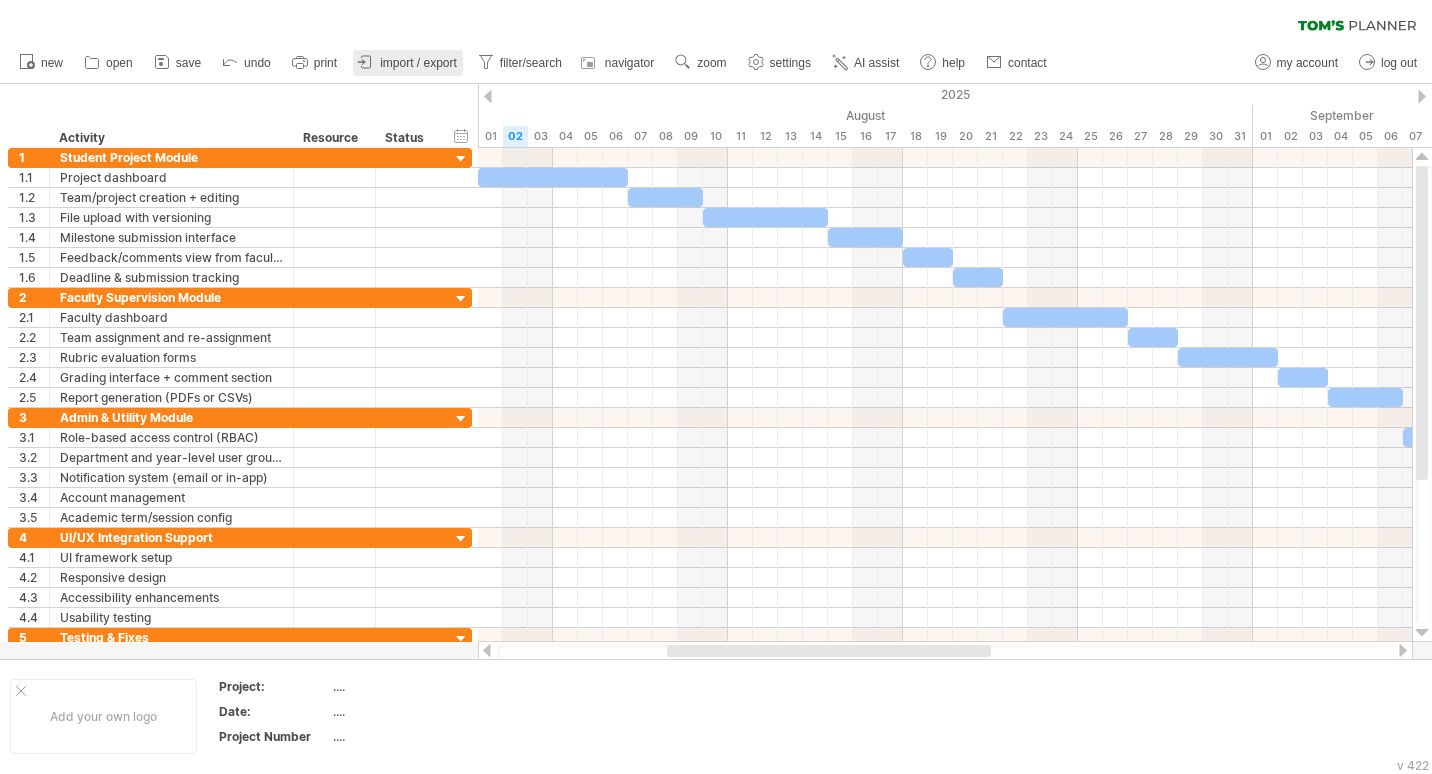 click on "import / export" at bounding box center [418, 63] 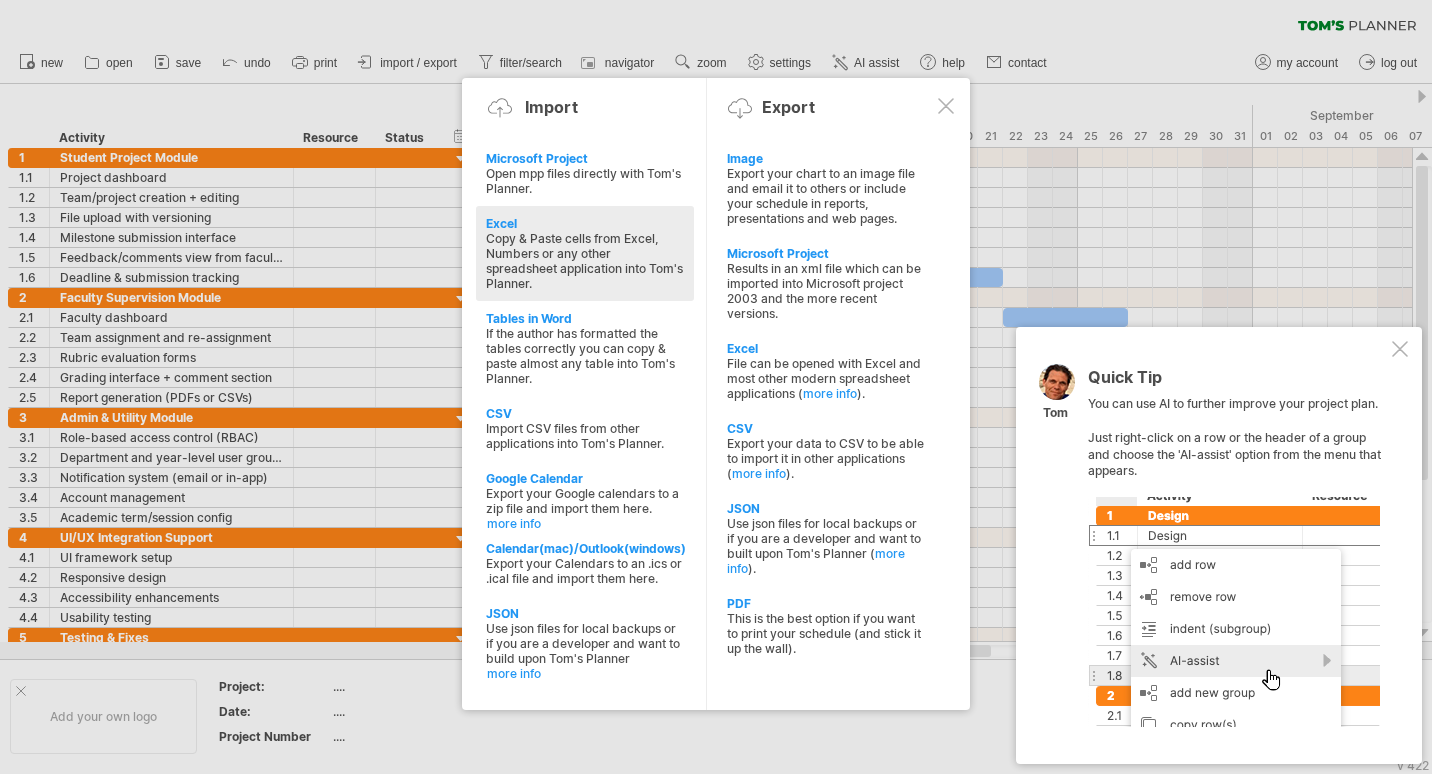 click on "Copy & Paste cells from Excel, Numbers or any other spreadsheet application into Tom's Planner." at bounding box center (585, 261) 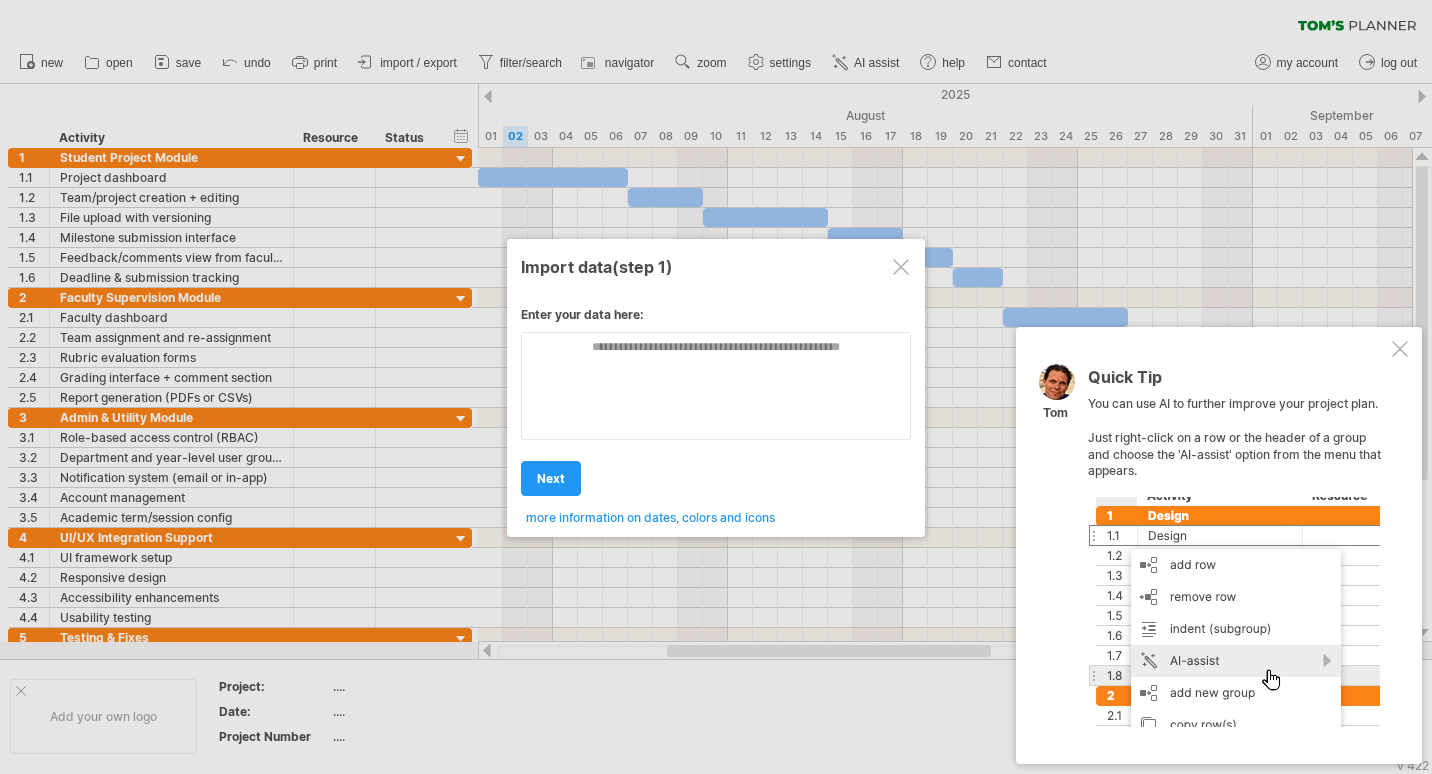 click at bounding box center (901, 267) 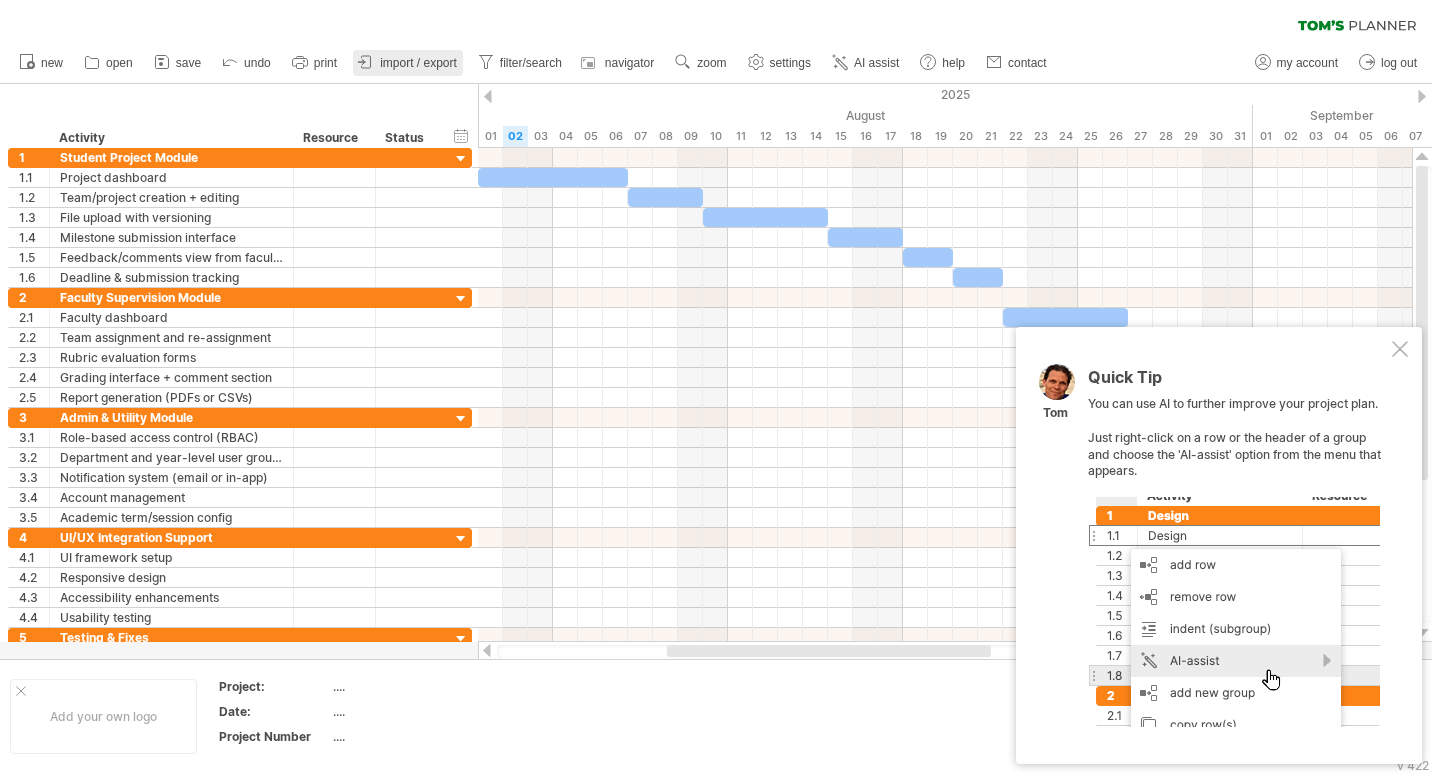 click on "import / export" at bounding box center (418, 63) 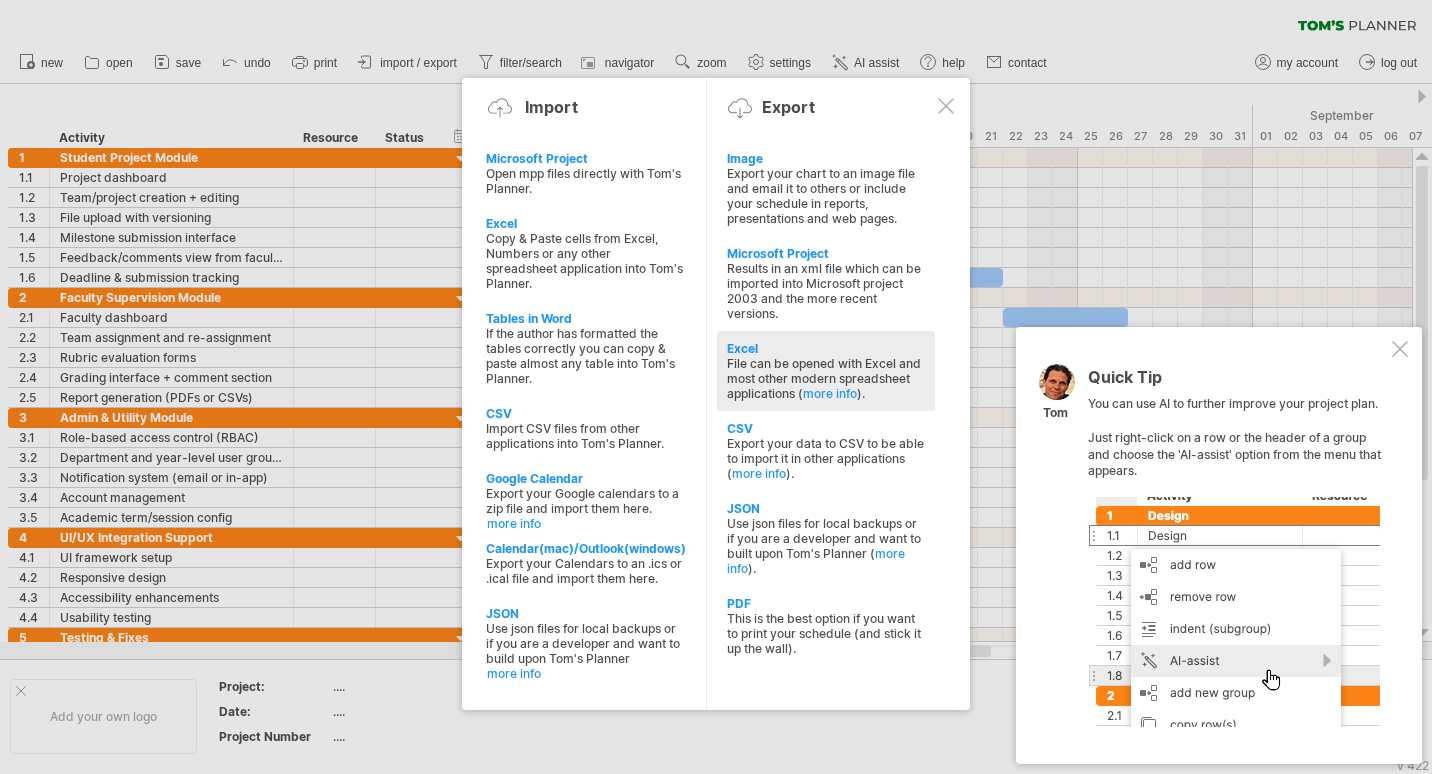 click on "Excel" at bounding box center (826, 348) 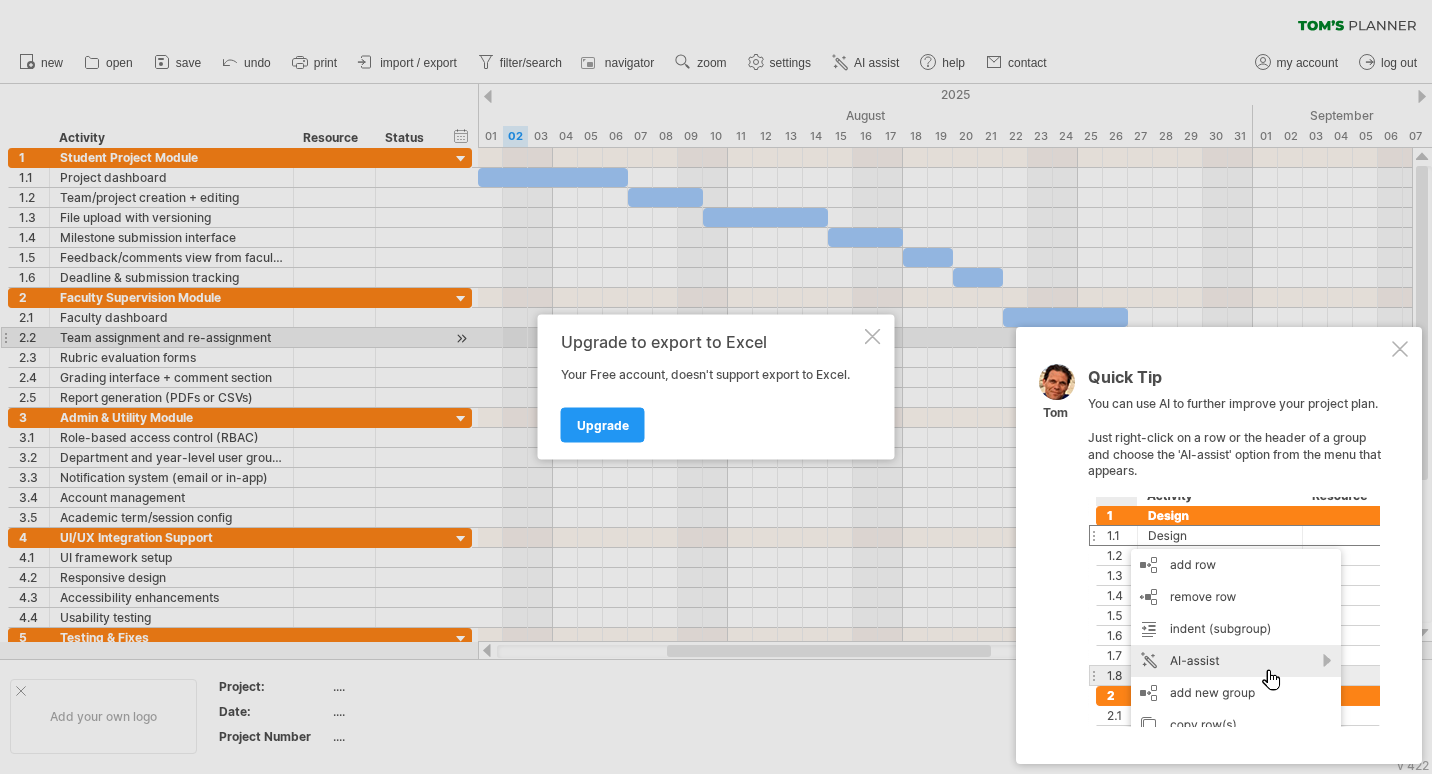 click at bounding box center [873, 337] 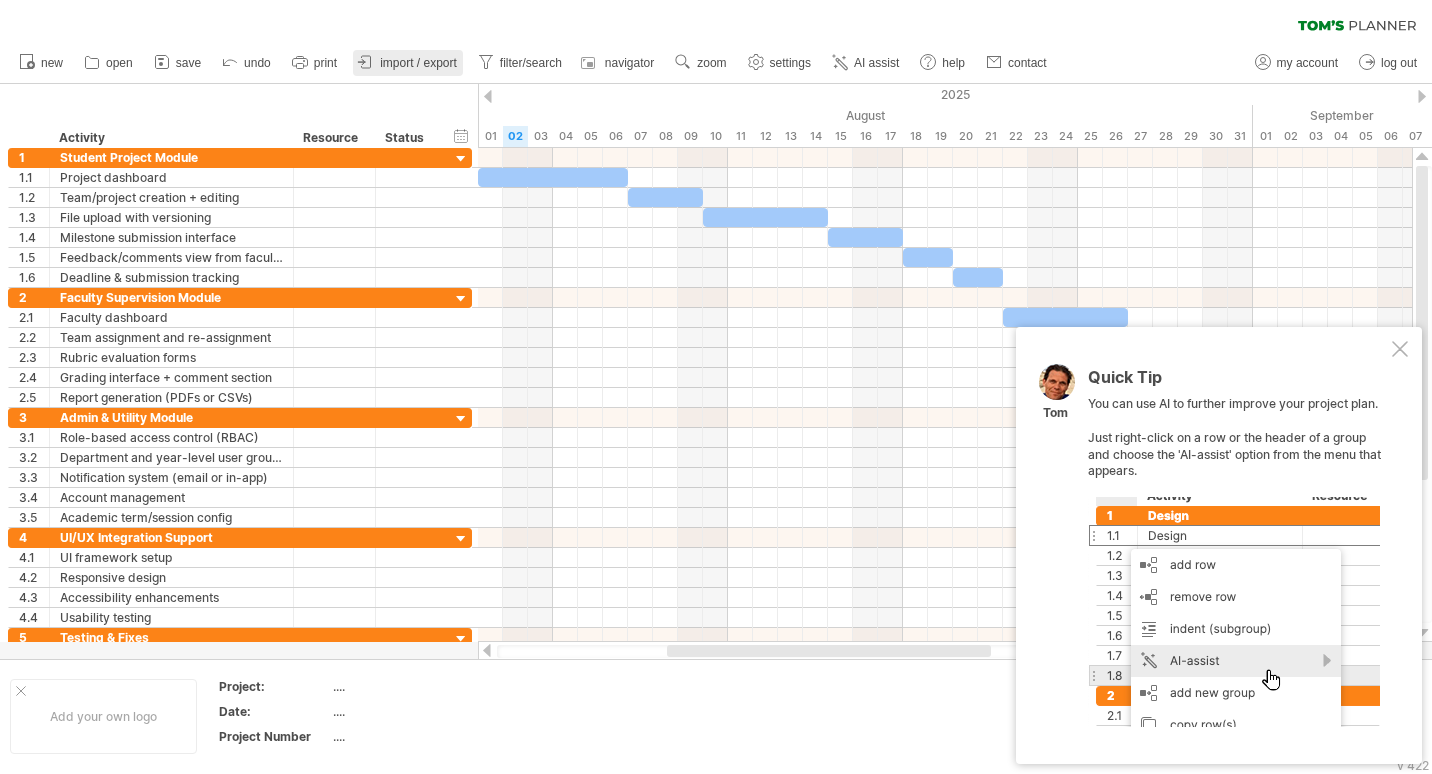 click on "import / export" at bounding box center (418, 63) 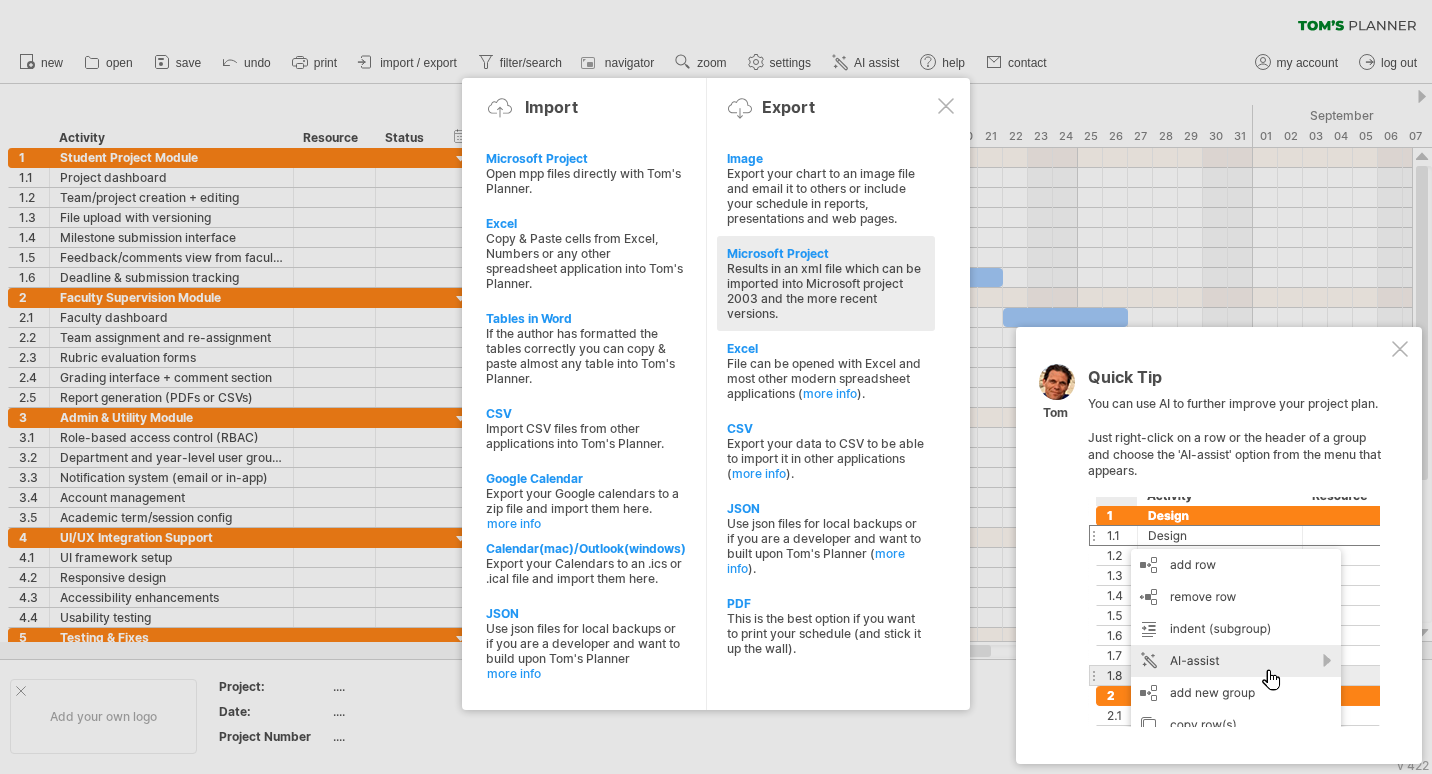 click on "Results in an xml file which can be imported into Microsoft project 2003 and the more recent versions." at bounding box center (826, 291) 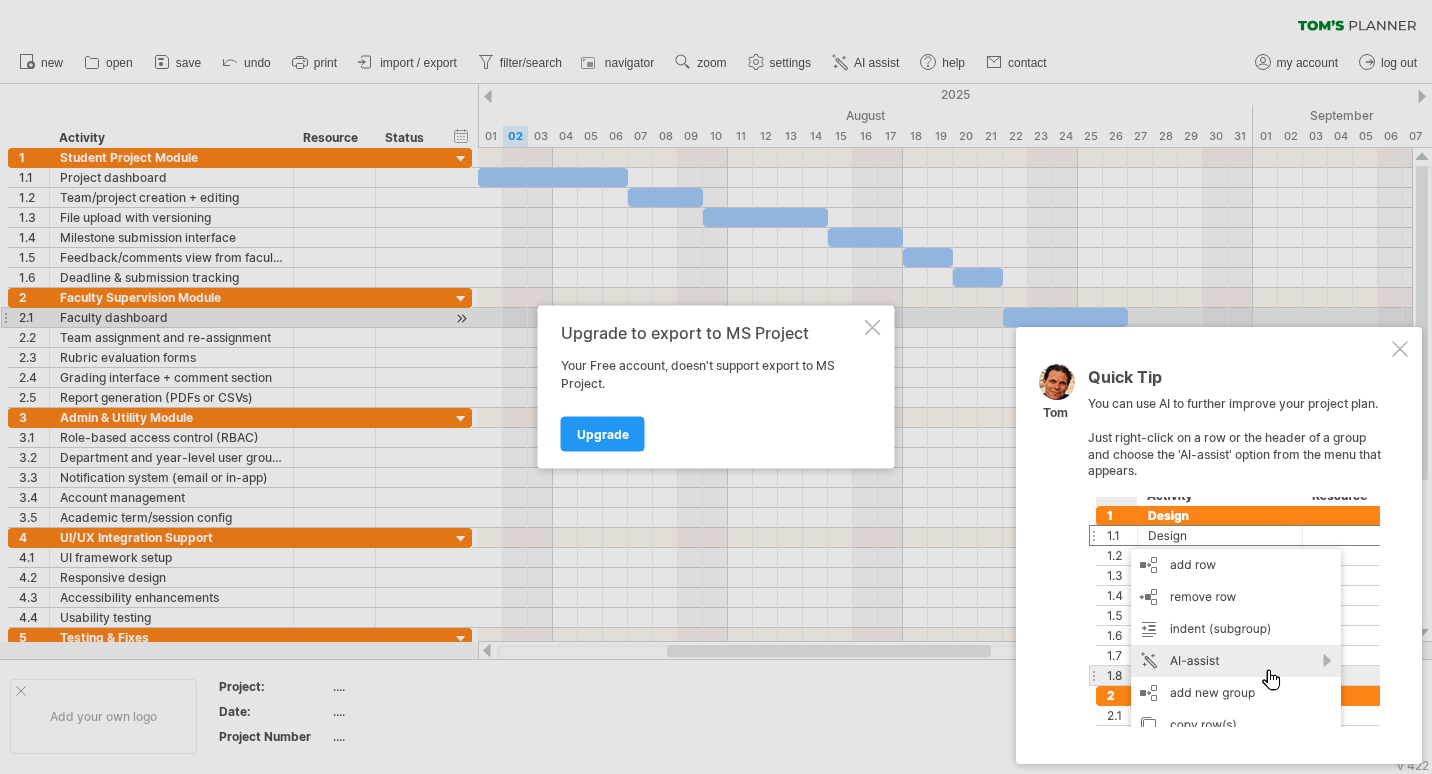 click at bounding box center (873, 328) 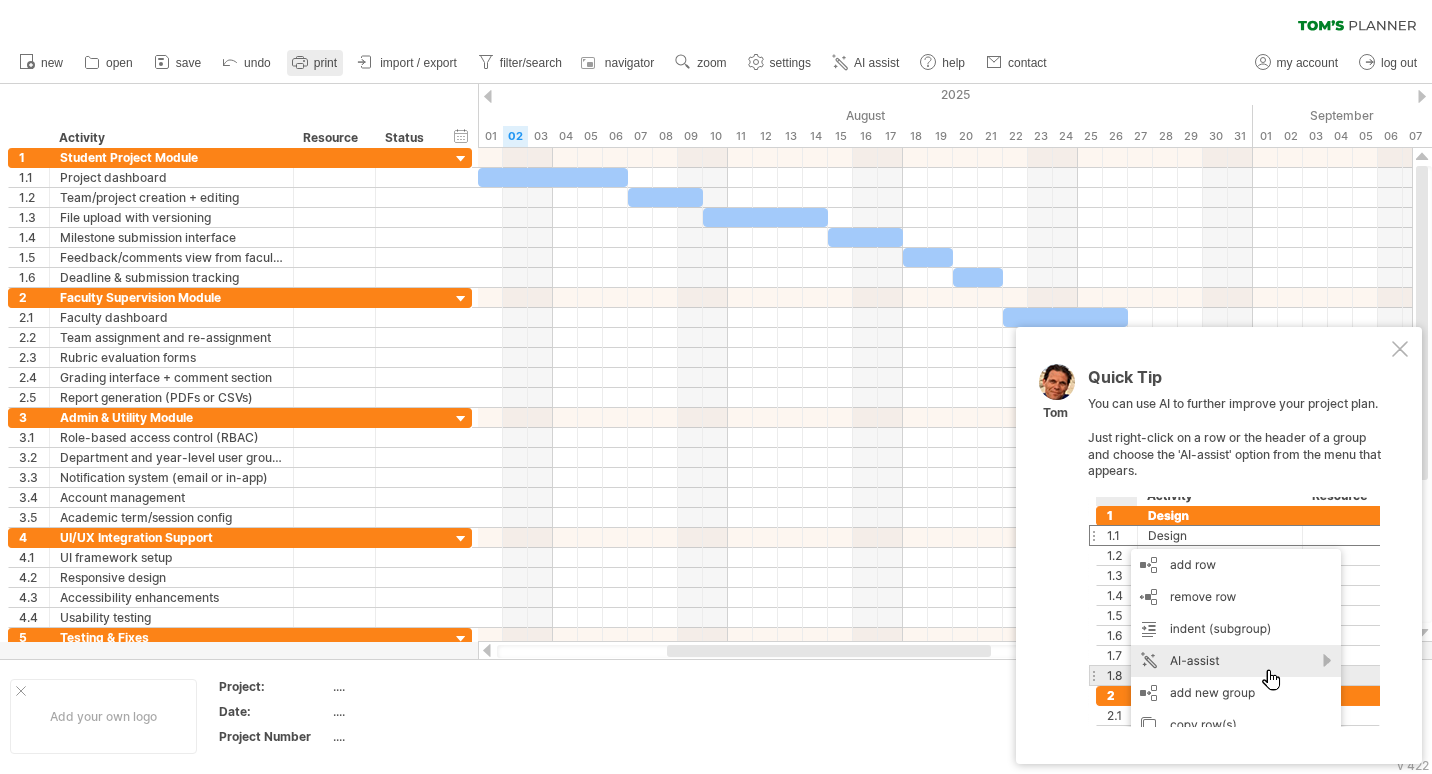 click 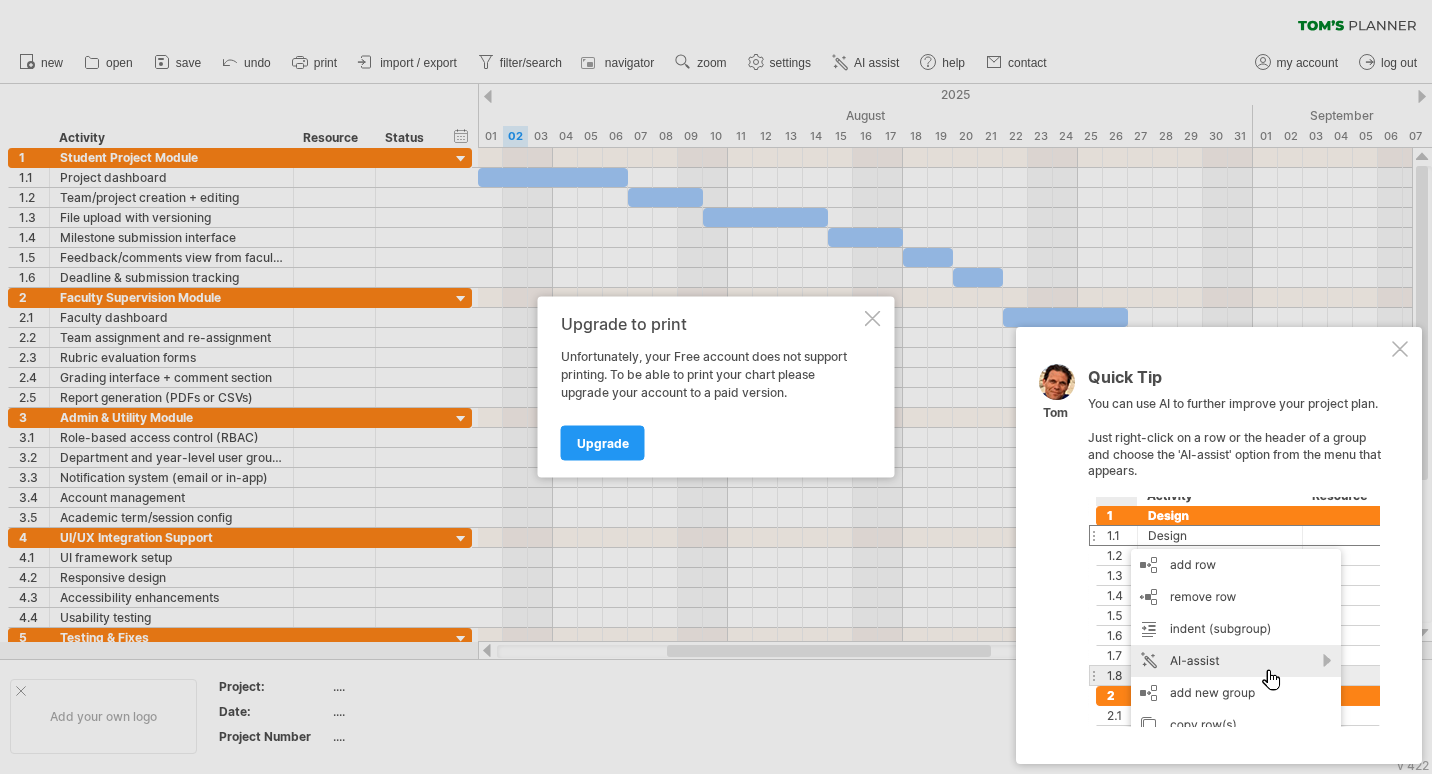 click at bounding box center [873, 319] 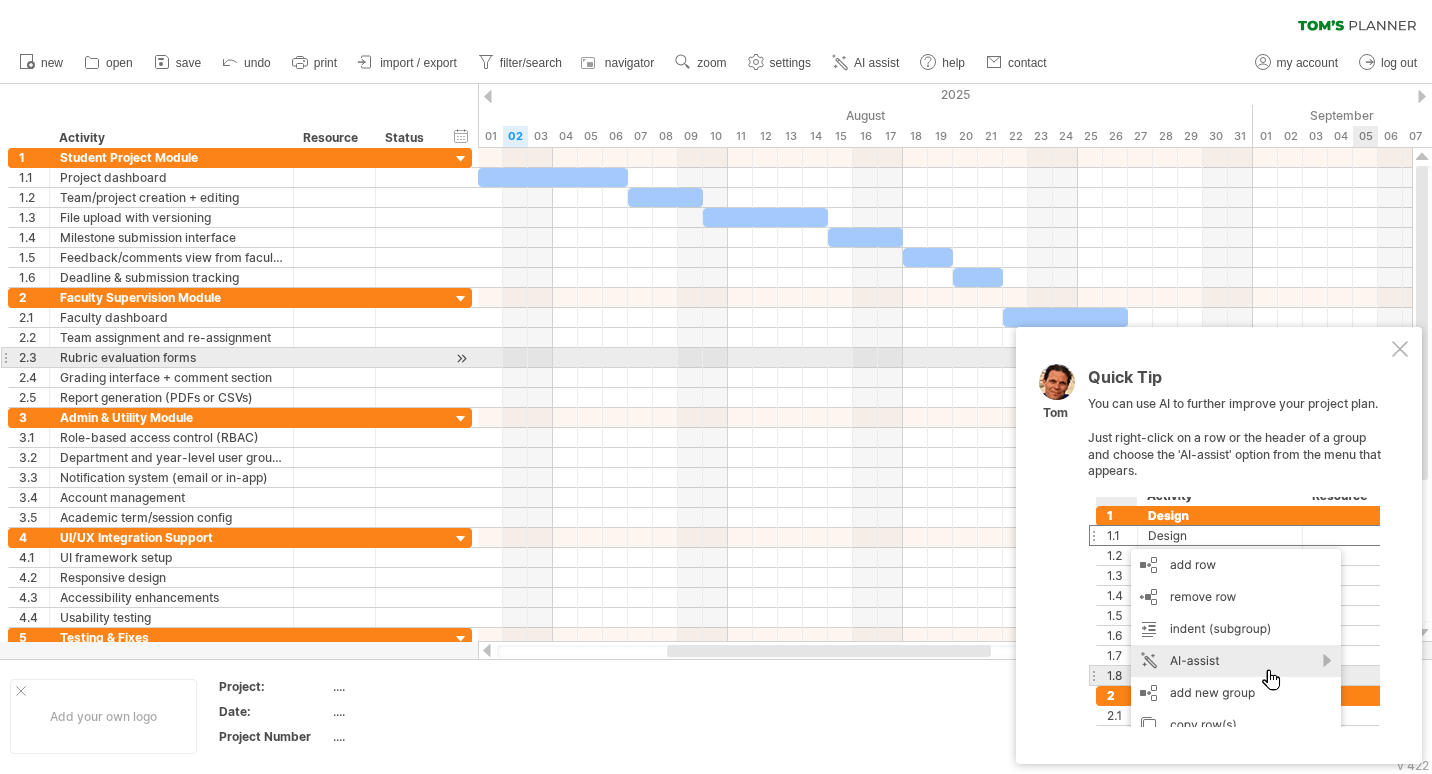 click at bounding box center [1400, 349] 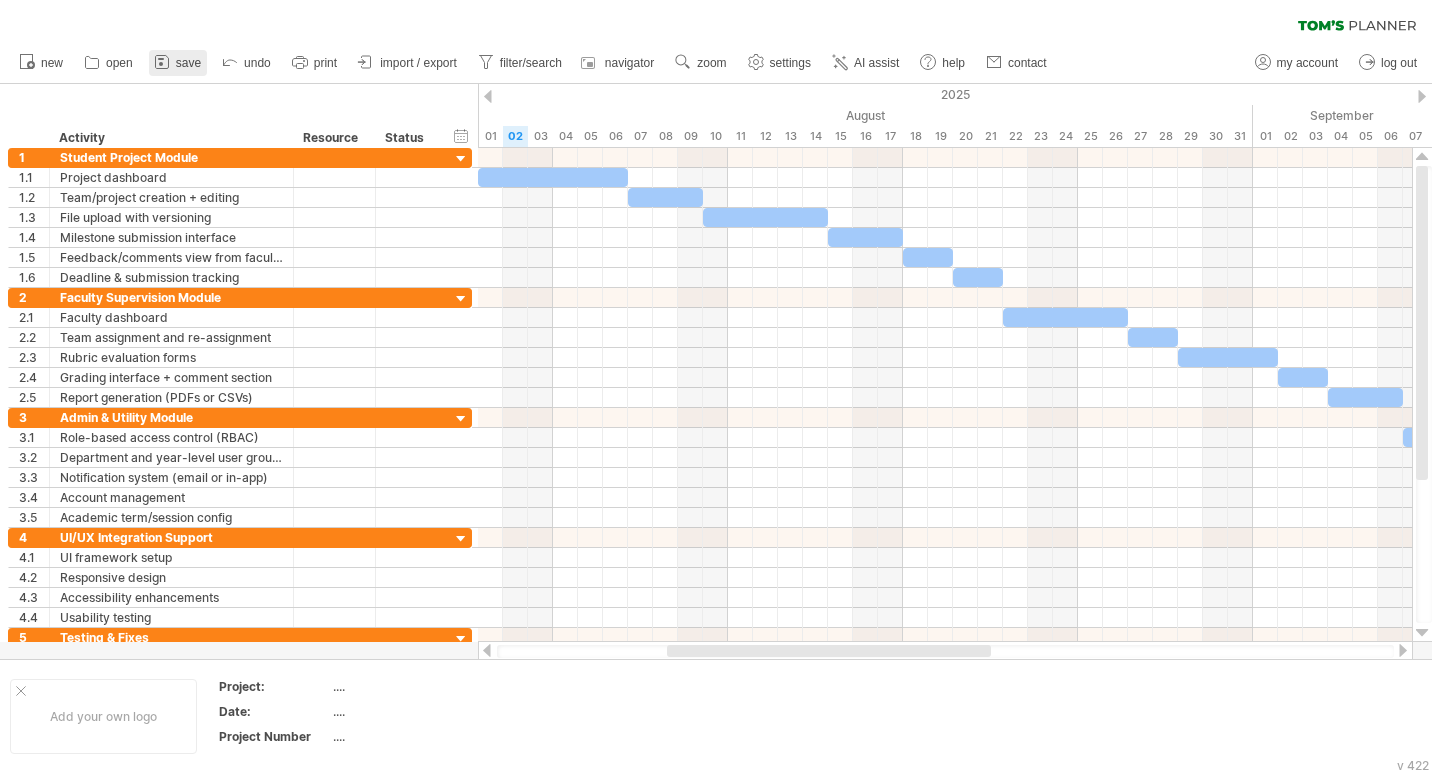 click on "save" at bounding box center [188, 63] 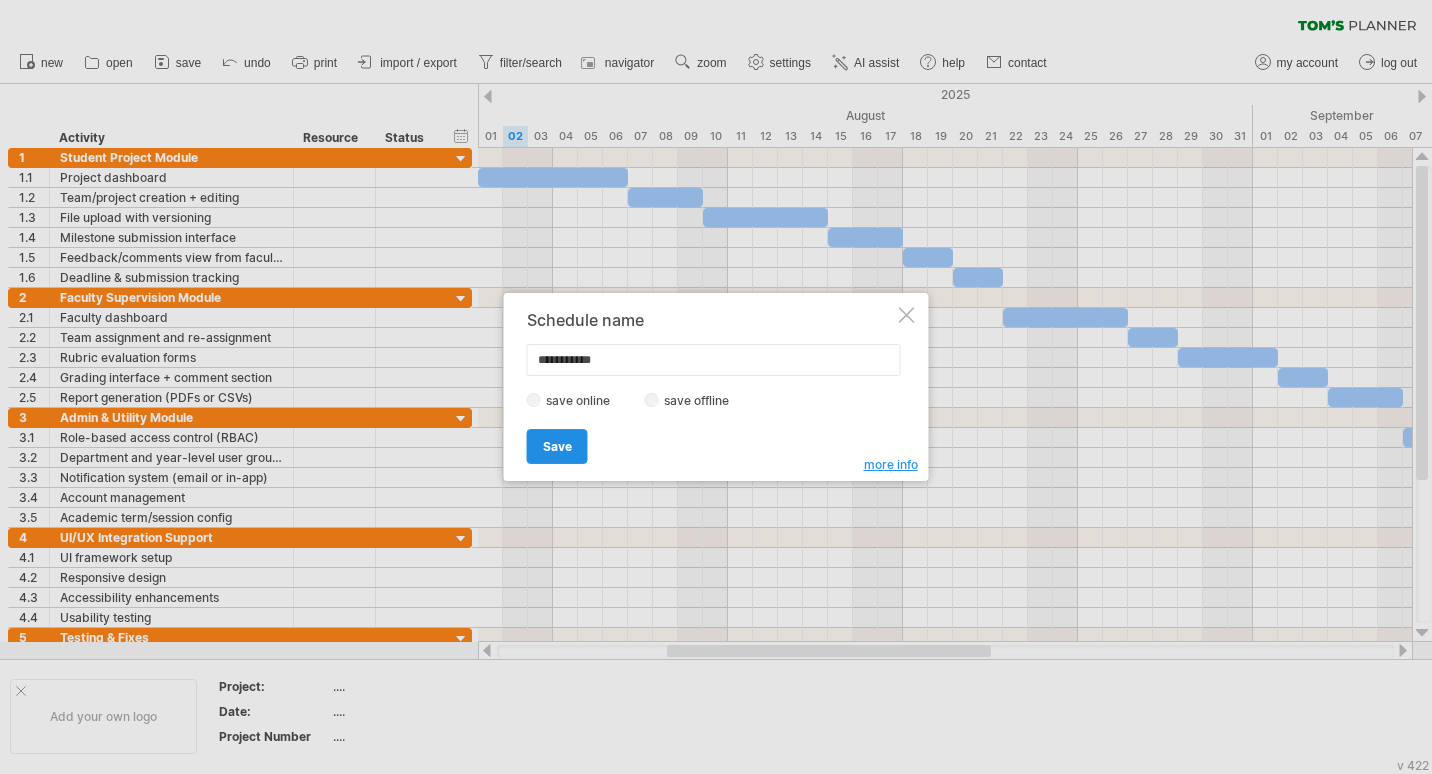 click on "Save" at bounding box center [557, 446] 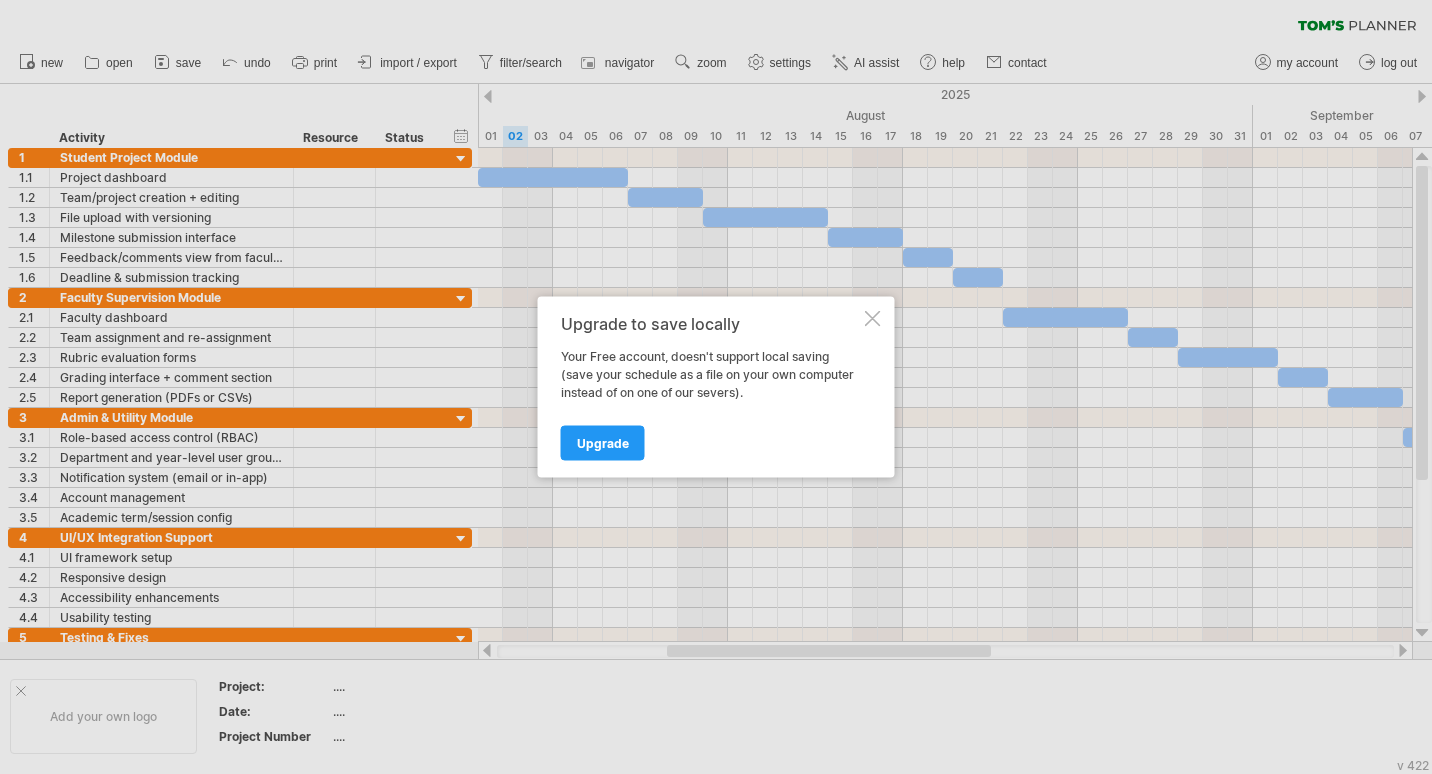 click at bounding box center [873, 319] 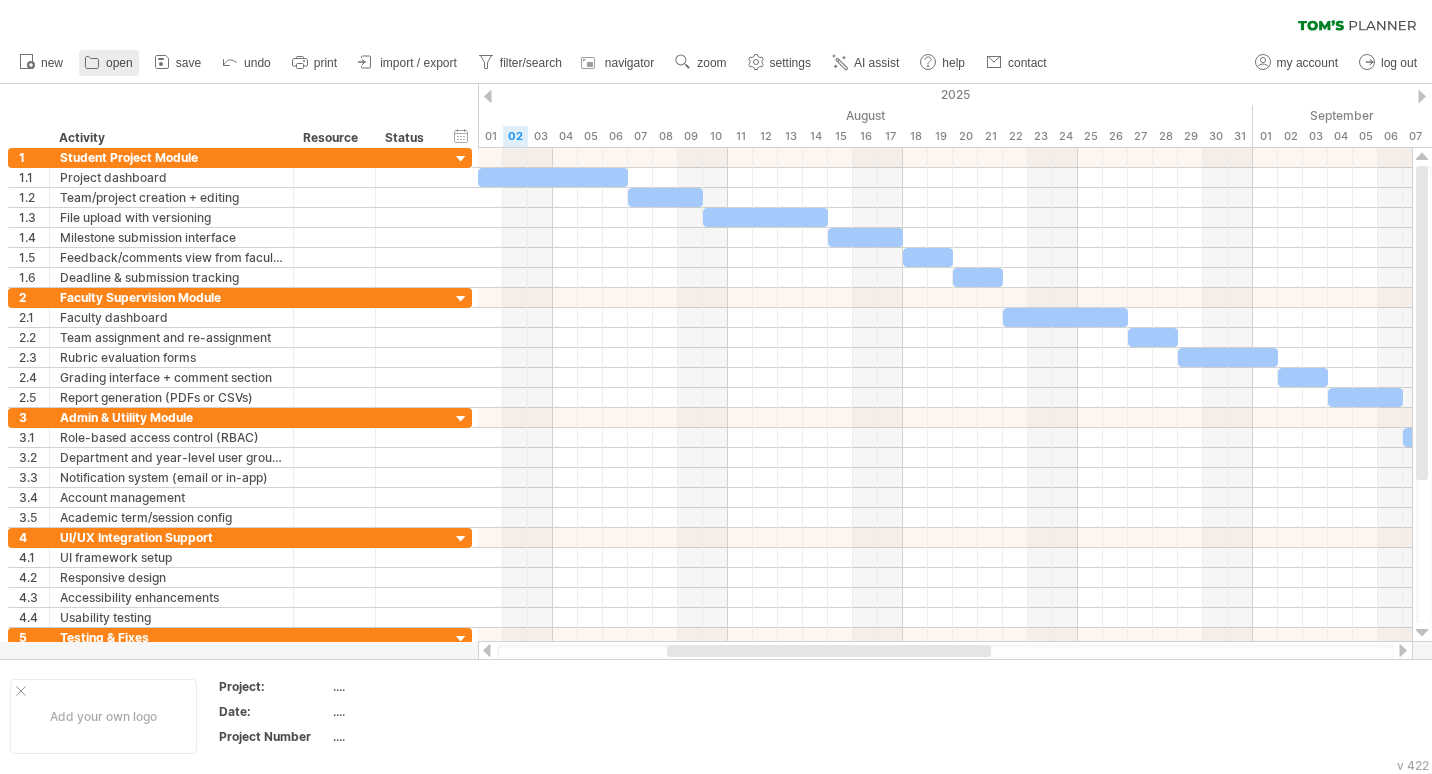 click on "open" at bounding box center (119, 63) 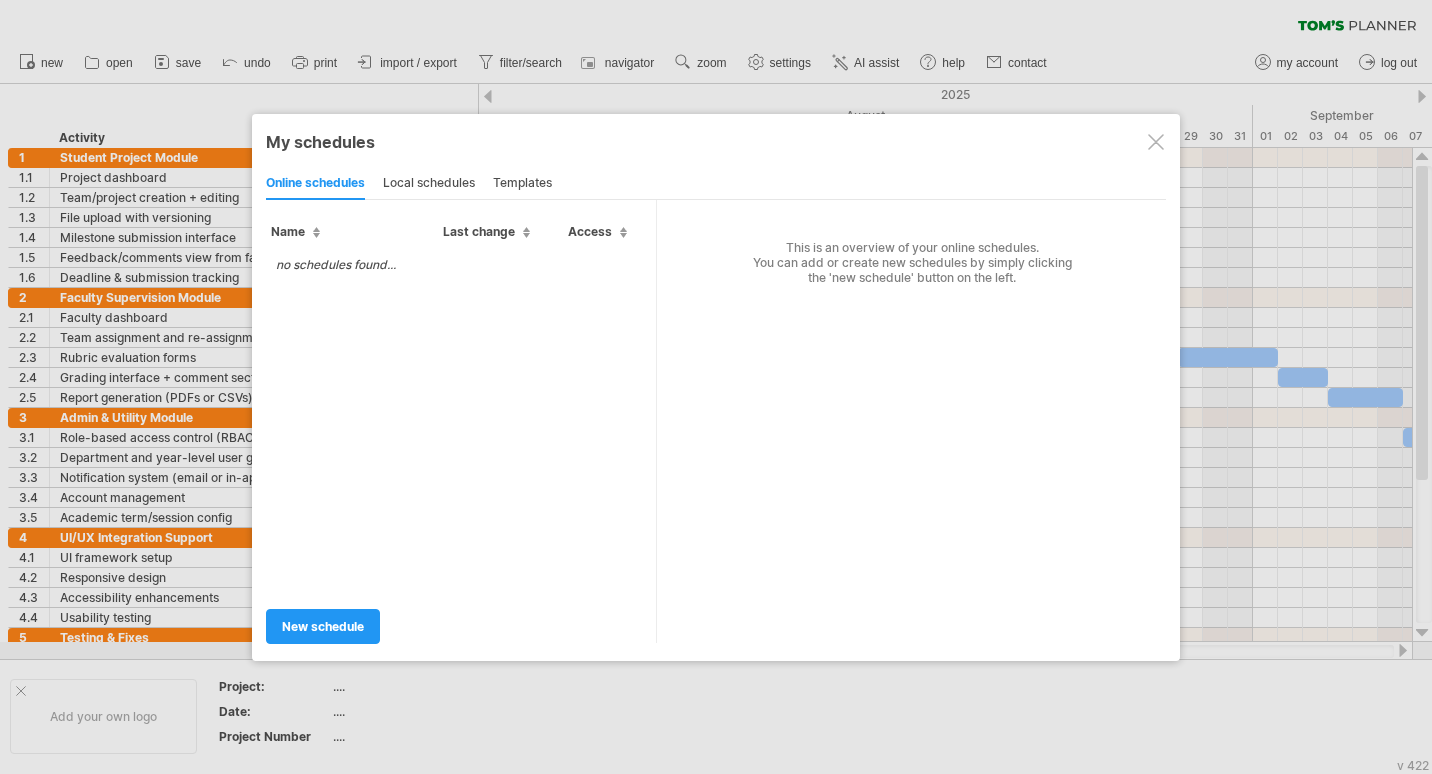 click at bounding box center (1156, 142) 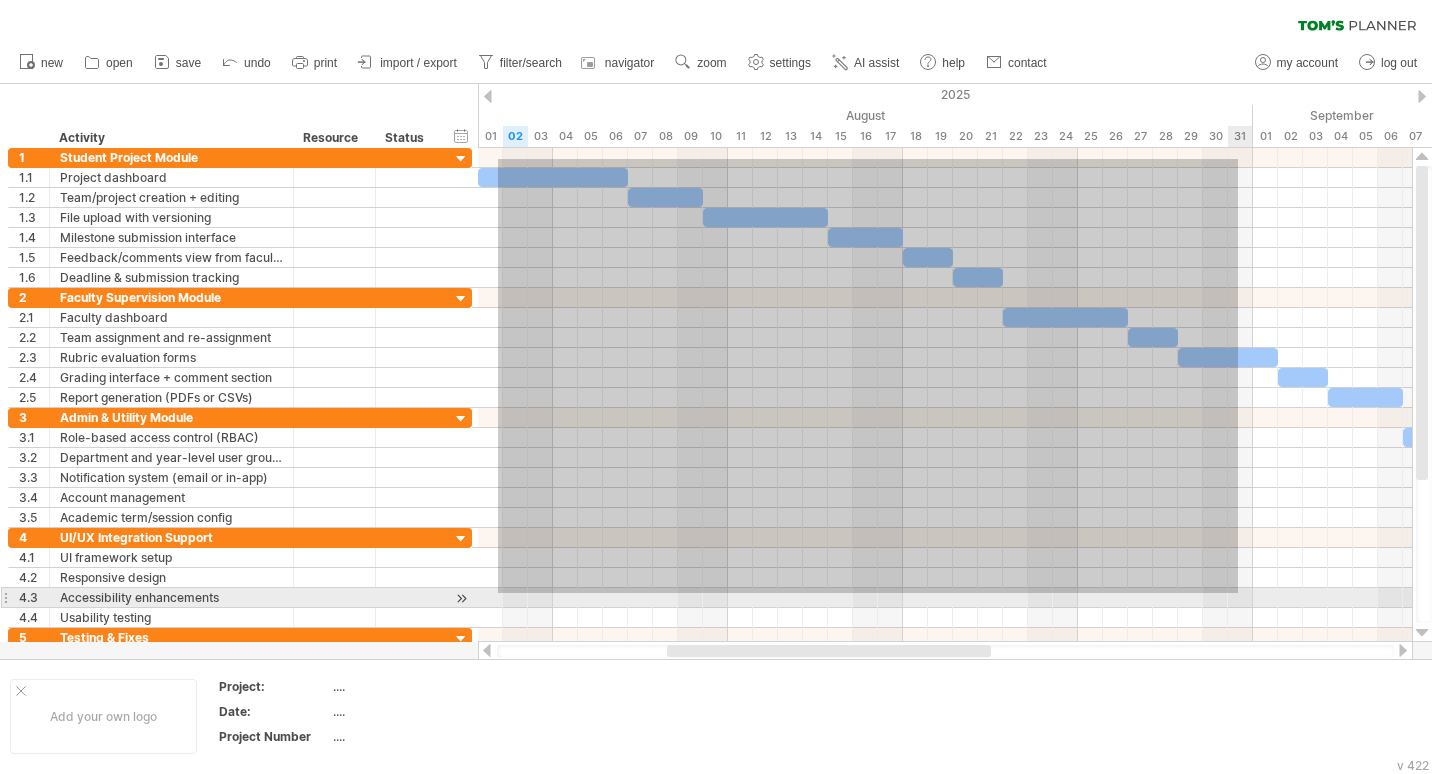 drag, startPoint x: 498, startPoint y: 159, endPoint x: 1248, endPoint y: 588, distance: 864.02606 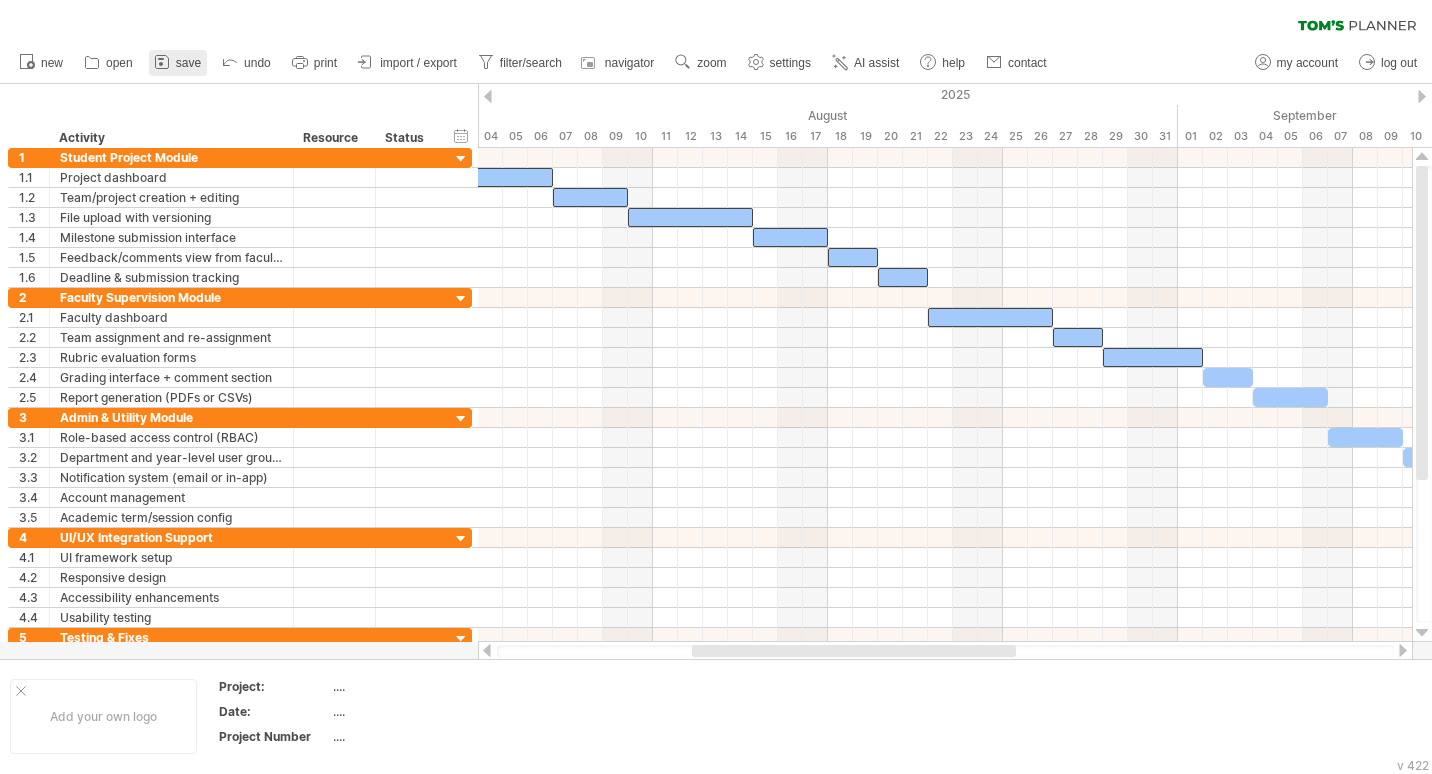 click on "save" at bounding box center [178, 63] 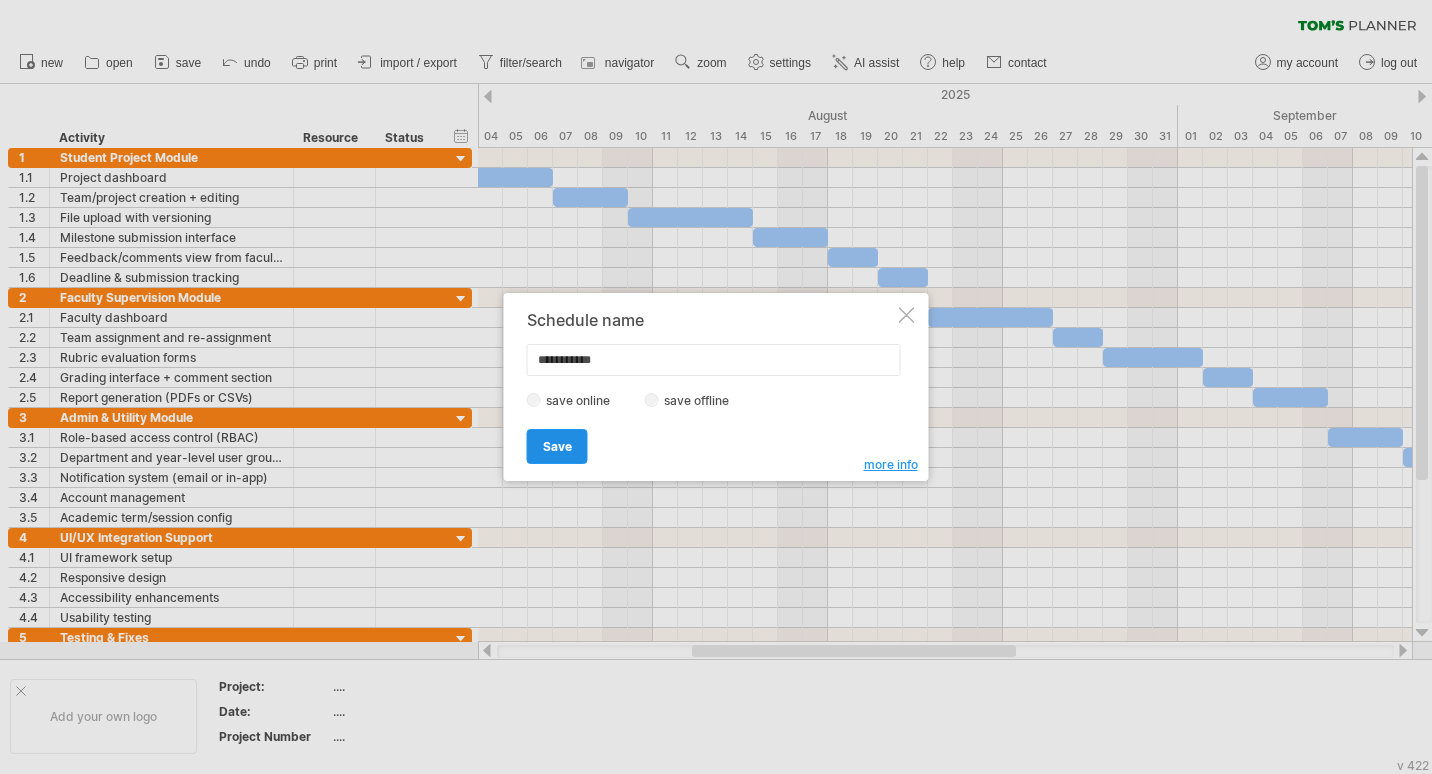 click on "Save" at bounding box center [557, 446] 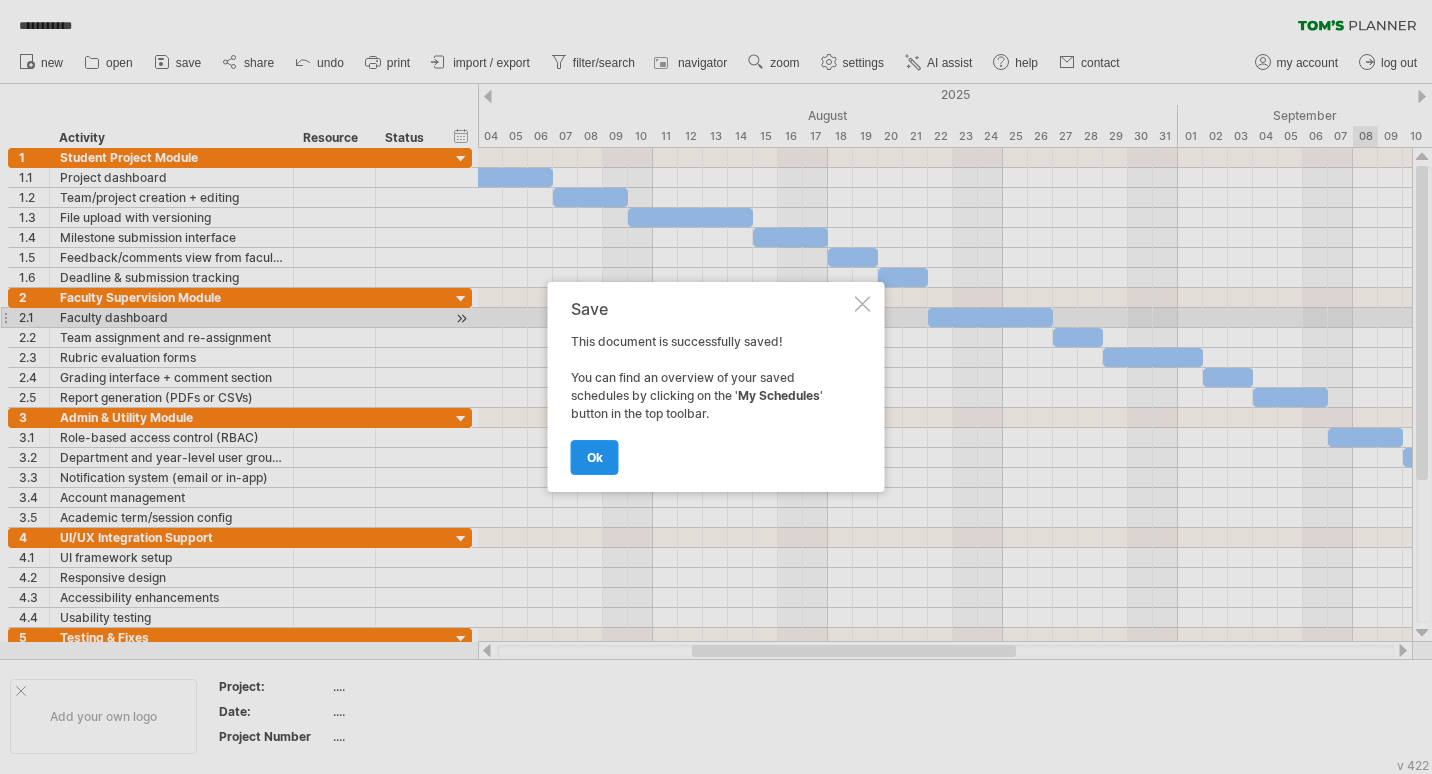 click on "ok" at bounding box center [595, 457] 